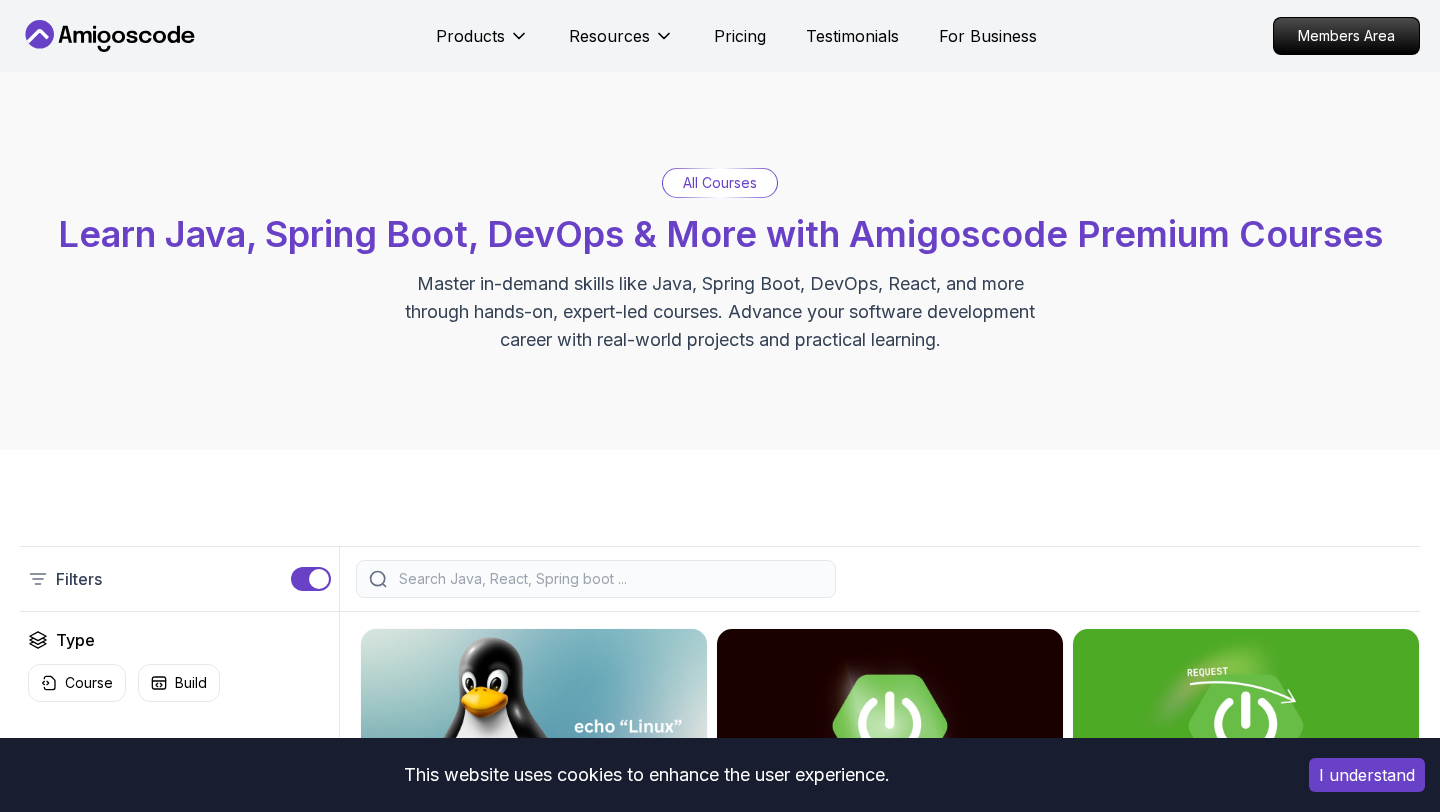 scroll, scrollTop: 370, scrollLeft: 0, axis: vertical 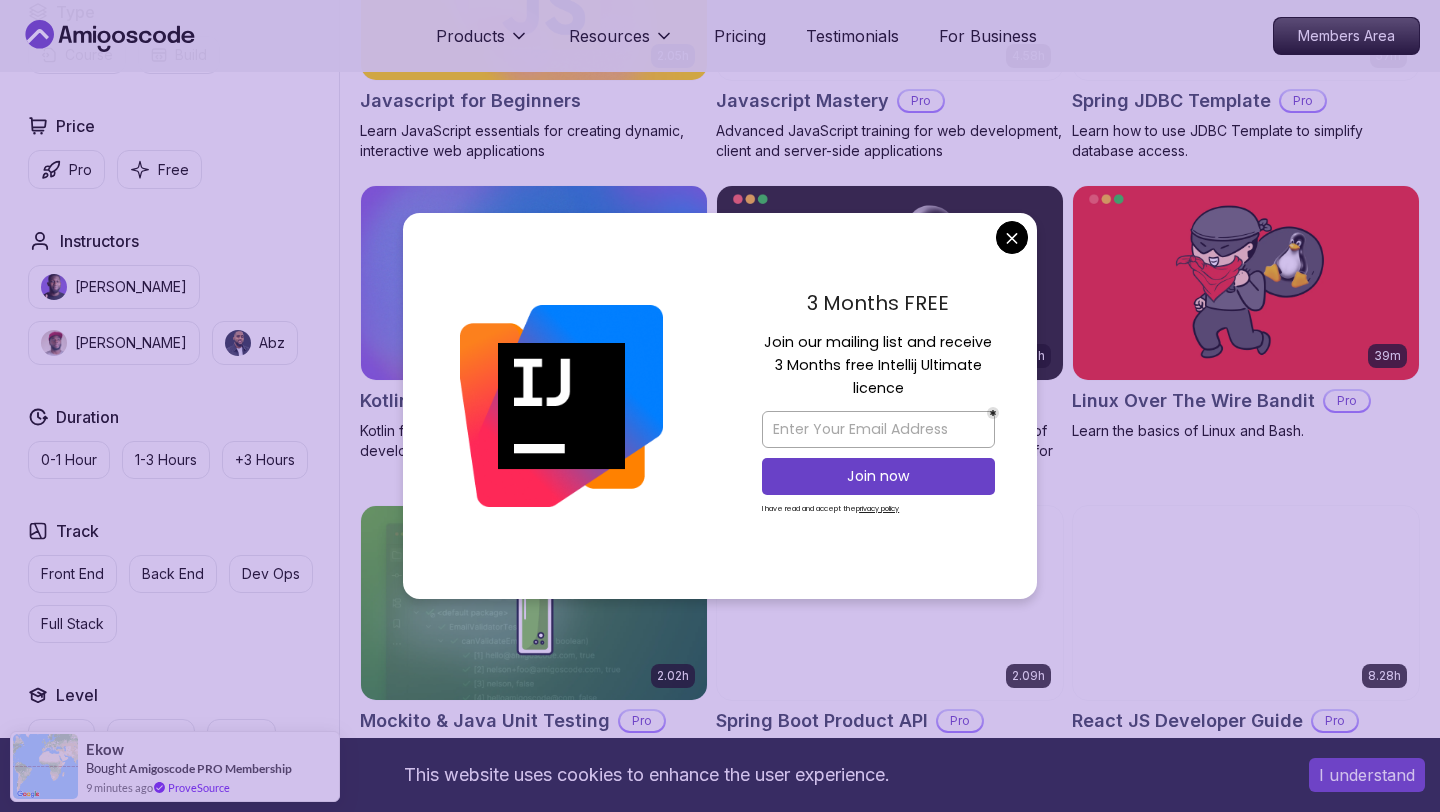 click on "This website uses cookies to enhance the user experience. I understand Products Resources Pricing Testimonials For Business Members Area Products Resources Pricing Testimonials For Business Members Area All Courses Learn Java, Spring Boot, DevOps & More with Amigoscode Premium Courses Master in-demand skills like Java, Spring Boot, DevOps, React, and more through hands-on, expert-led courses. Advance your software development career with real-world projects and practical learning. Filters Filters Type Course Build Price Pro Free Instructors Nelson Djalo Richard Abz Duration 0-1 Hour 1-3 Hours +3 Hours Track Front End Back End Dev Ops Full Stack Level Junior Mid-level Senior 6.00h Linux Fundamentals Pro Learn the fundamentals of Linux and how to use the command line 5.18h Advanced Spring Boot Pro Dive deep into Spring Boot with our advanced course, designed to take your skills from intermediate to expert level. 3.30h Building APIs with Spring Boot Pro 1.67h NEW Spring Boot for Beginners 6.65h NEW Pro 2.41h Pro" at bounding box center (720, -515) 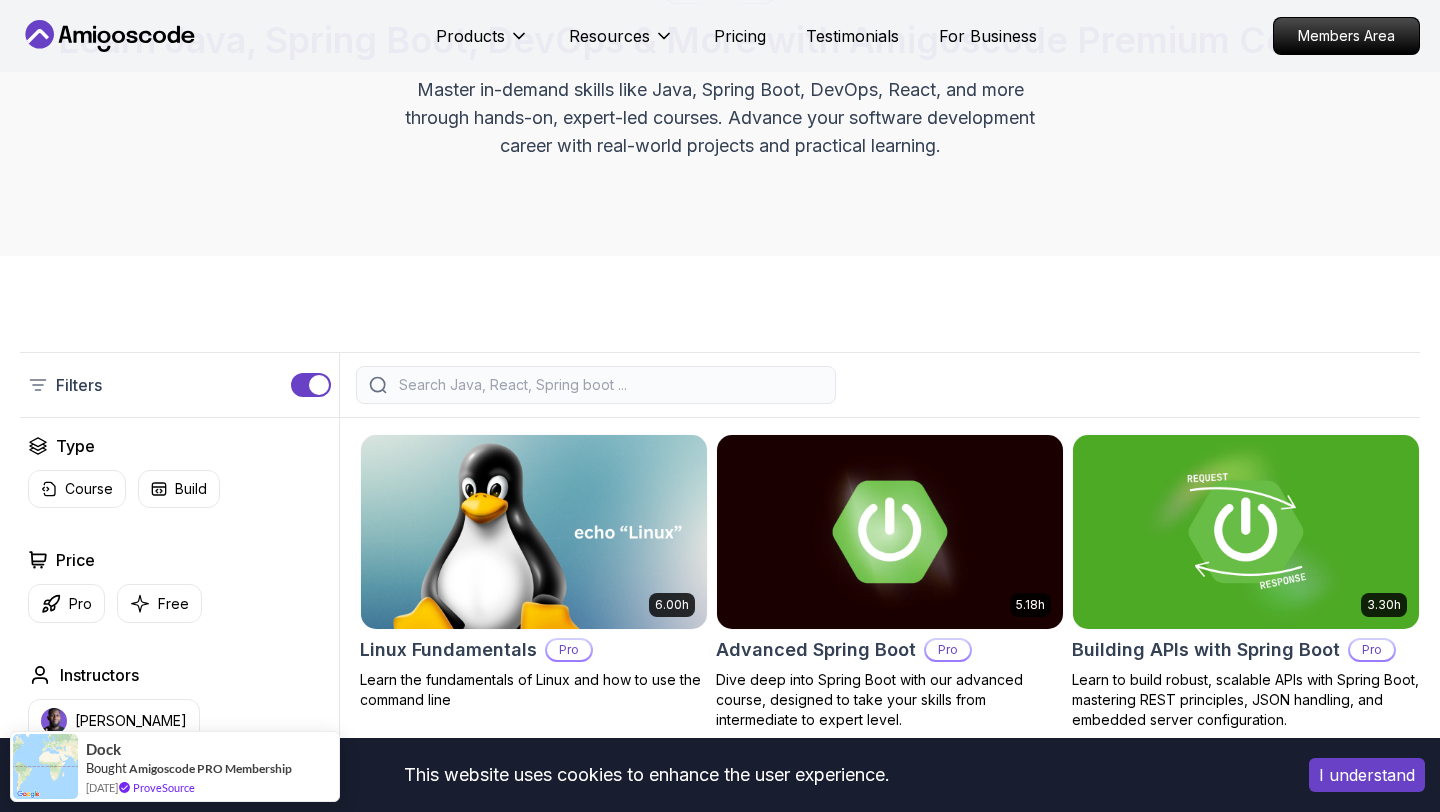 scroll, scrollTop: 246, scrollLeft: 0, axis: vertical 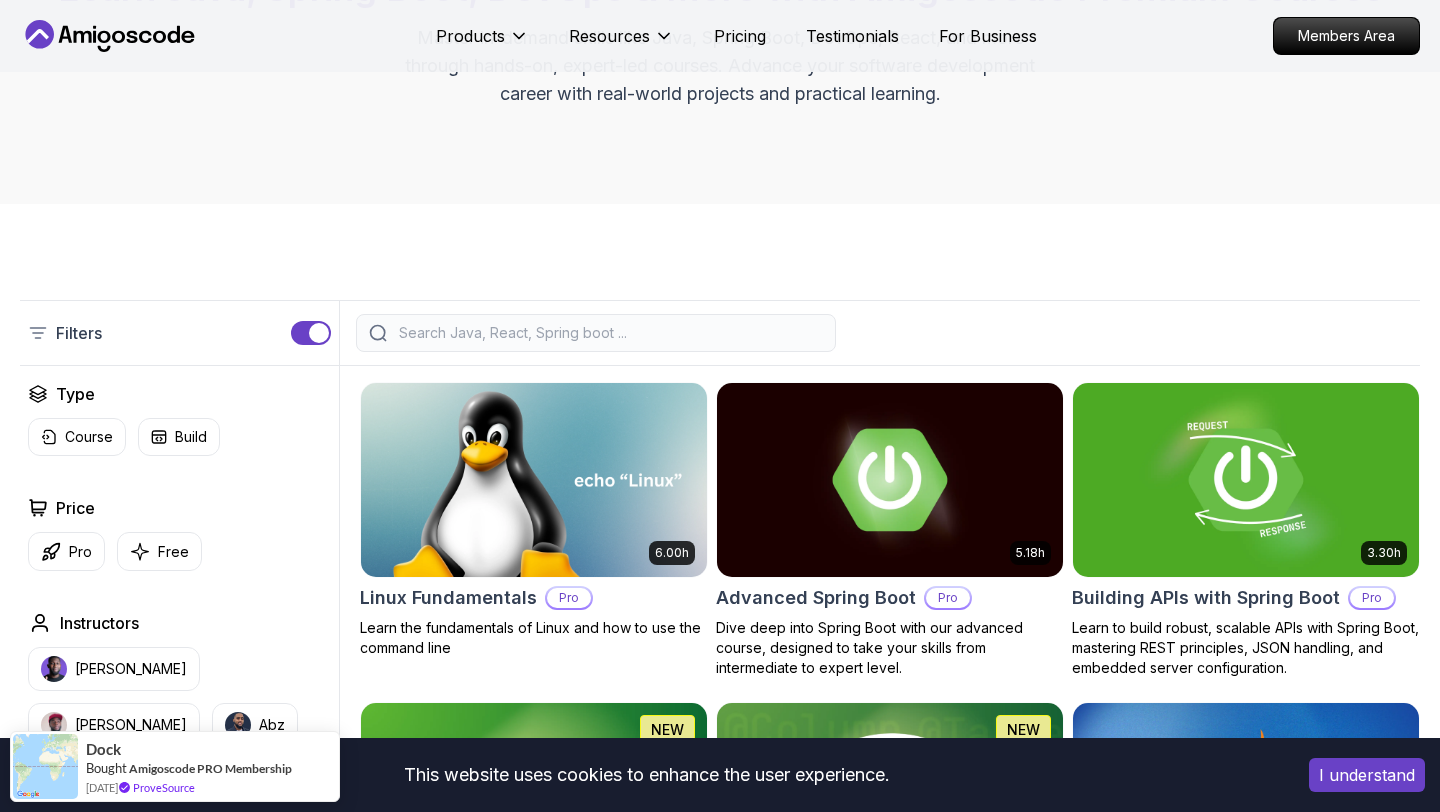 click at bounding box center [609, 333] 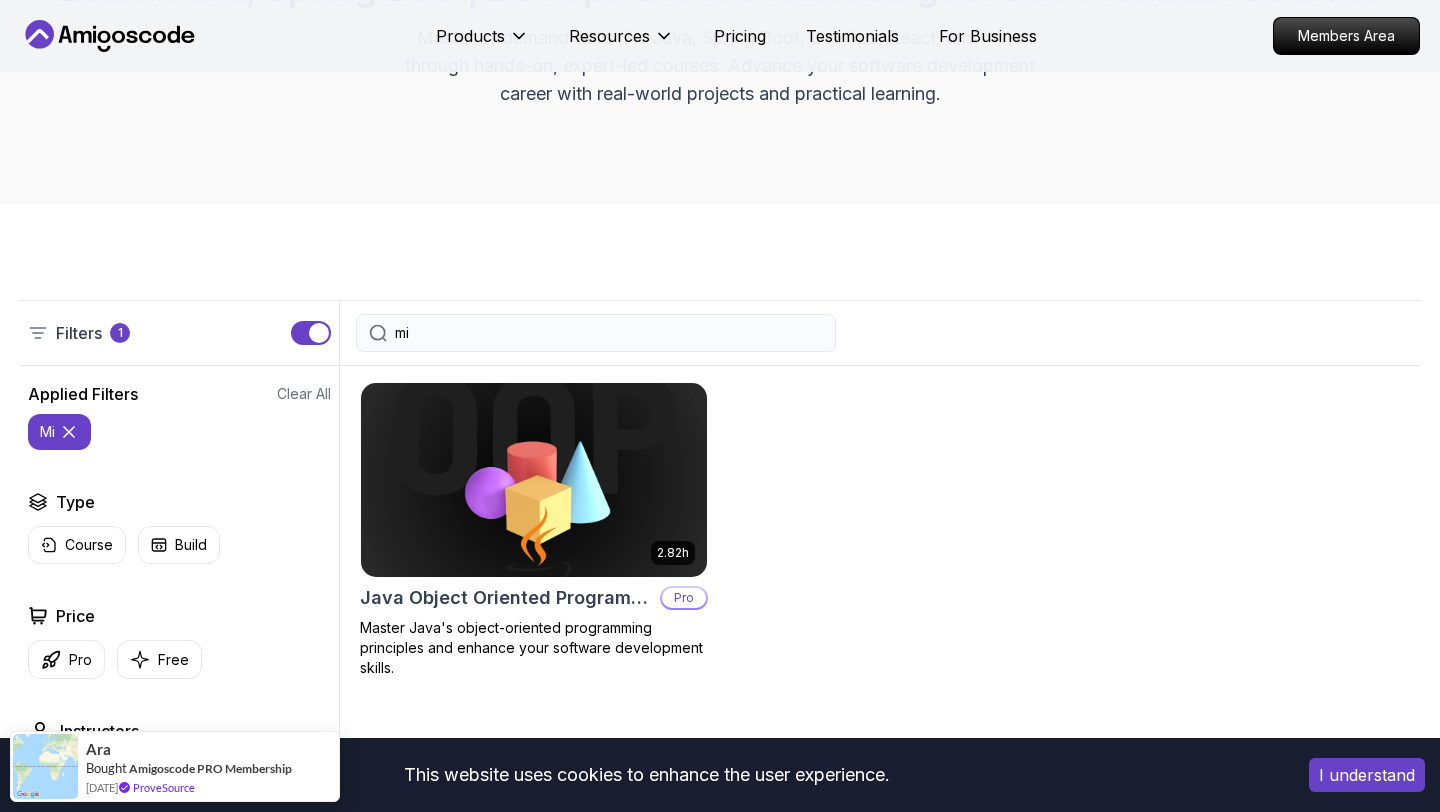 type on "m" 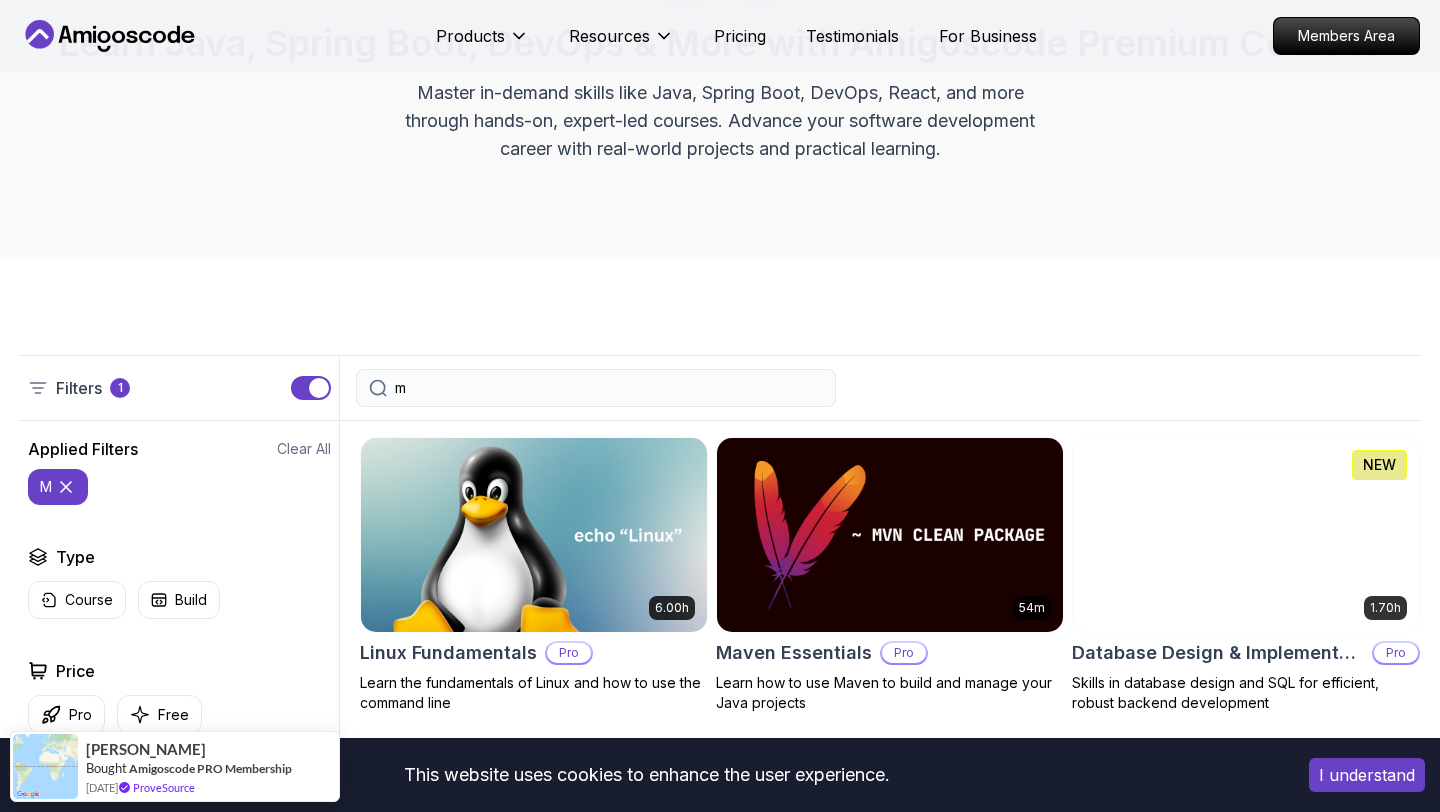 scroll, scrollTop: 199, scrollLeft: 0, axis: vertical 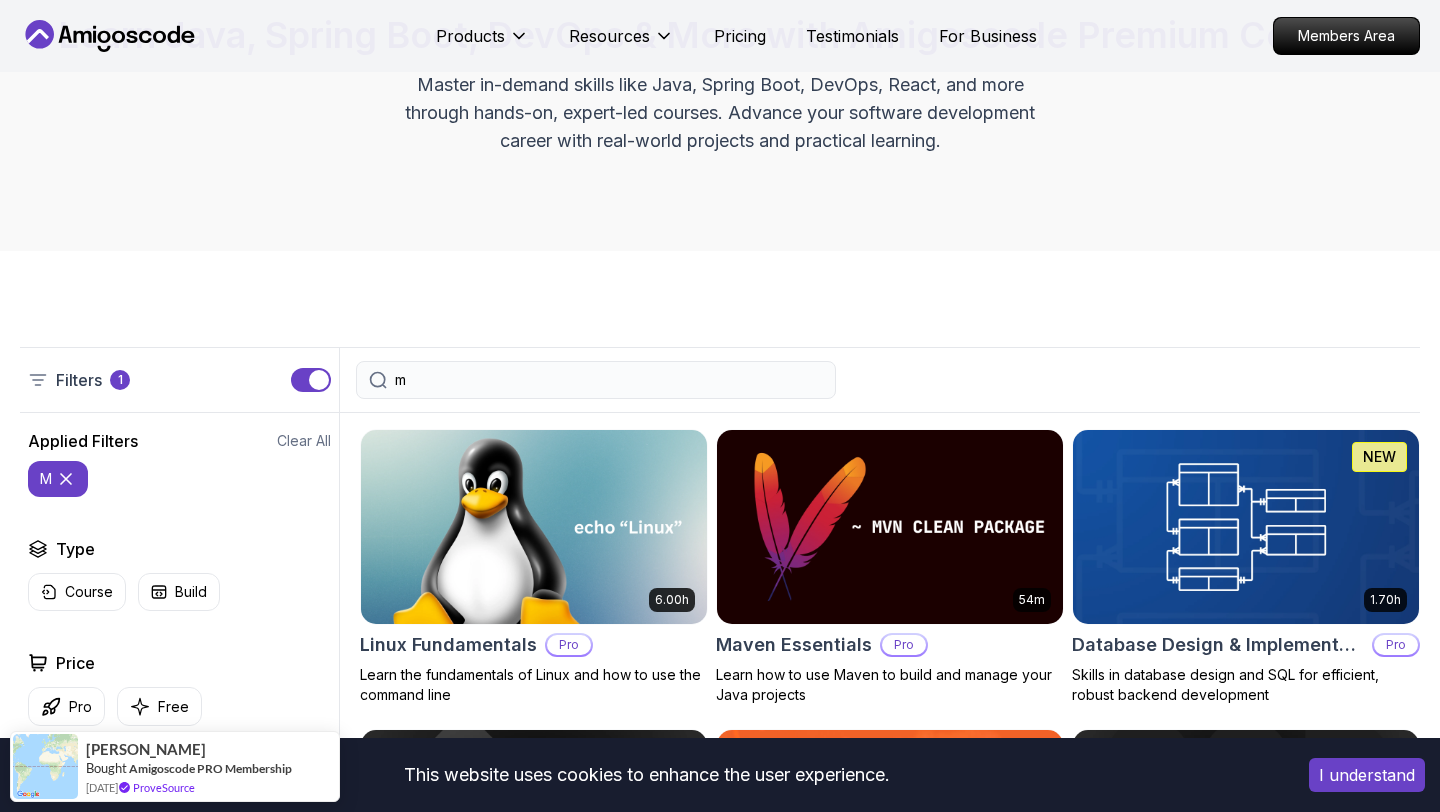 click on "m" at bounding box center (609, 380) 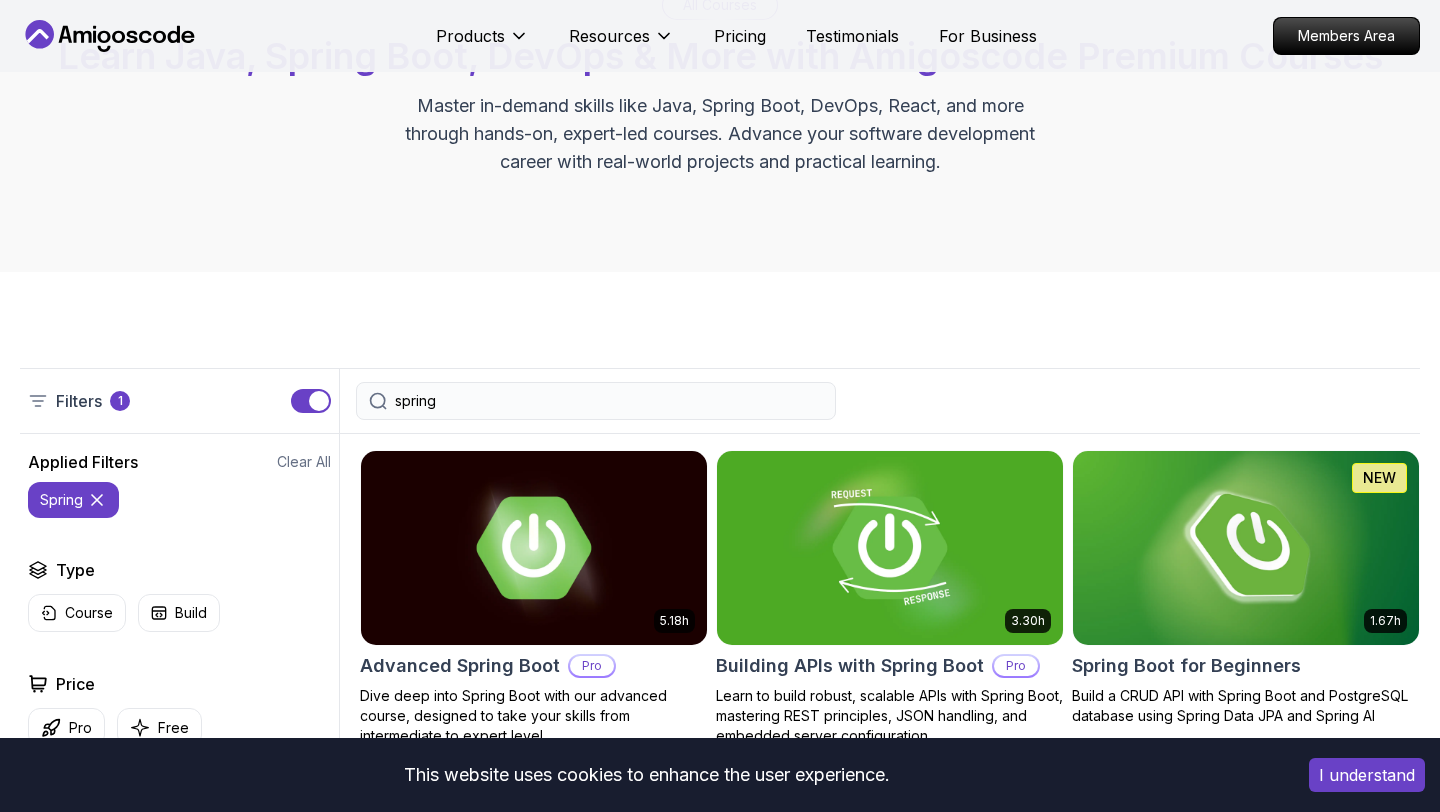 scroll, scrollTop: 67, scrollLeft: 0, axis: vertical 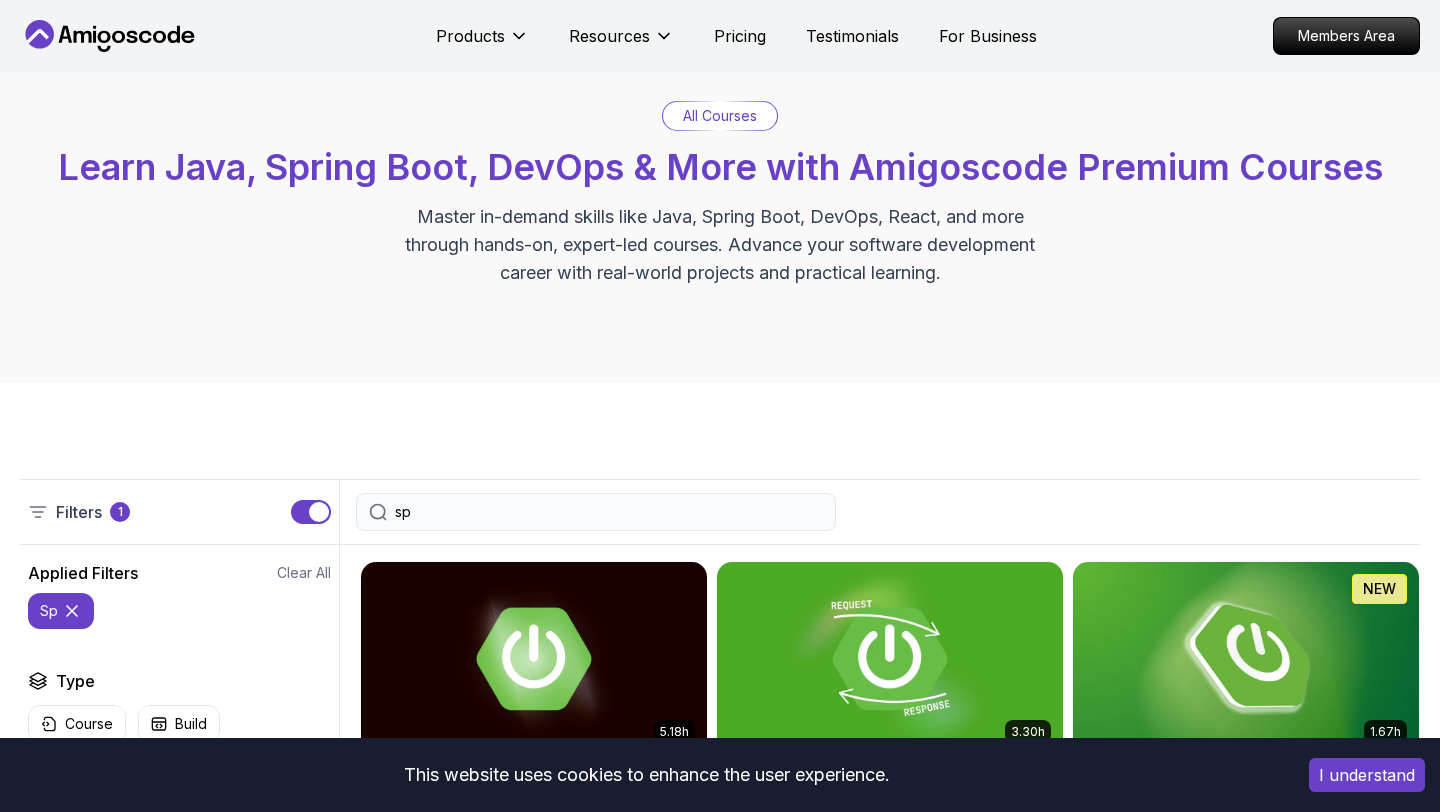 type on "s" 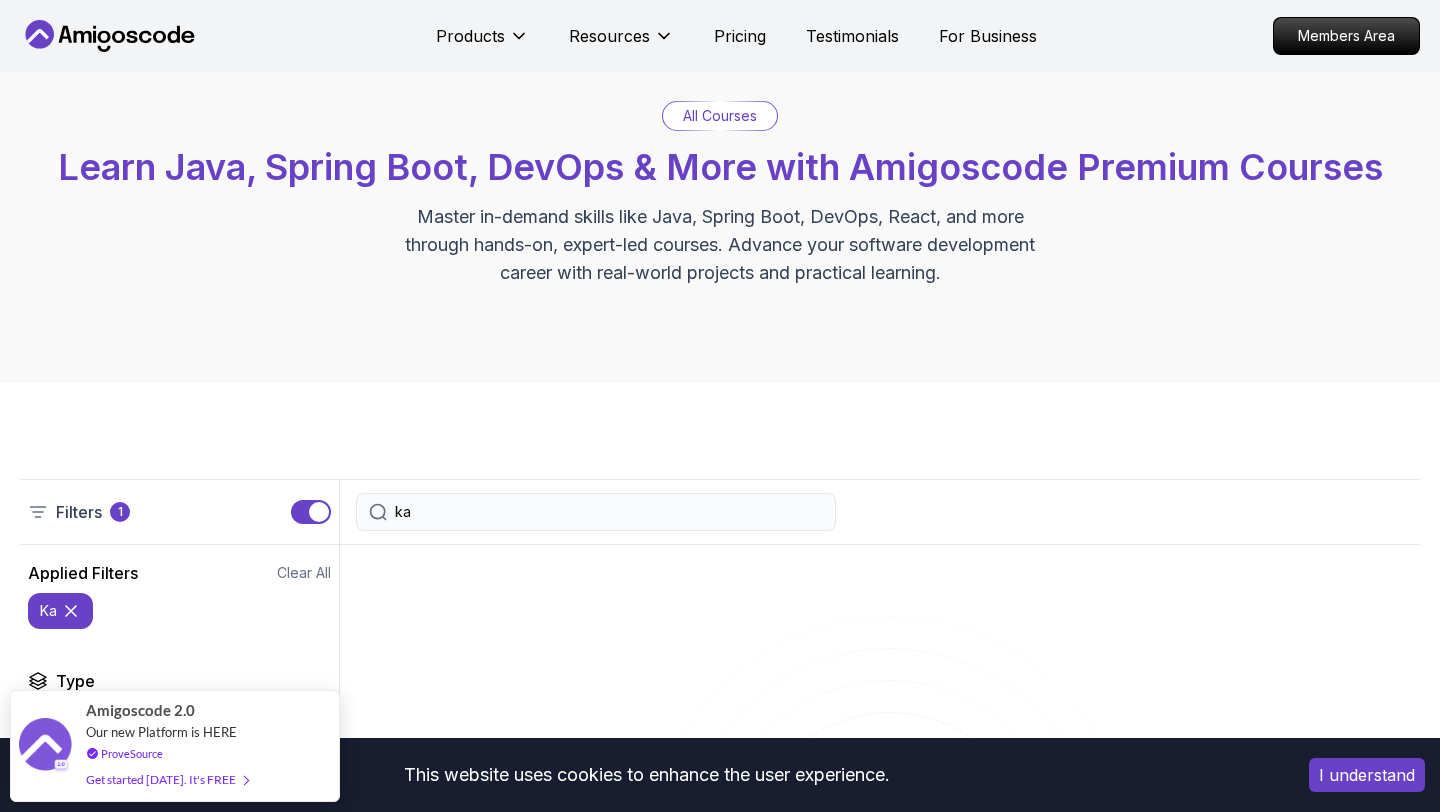 type on "k" 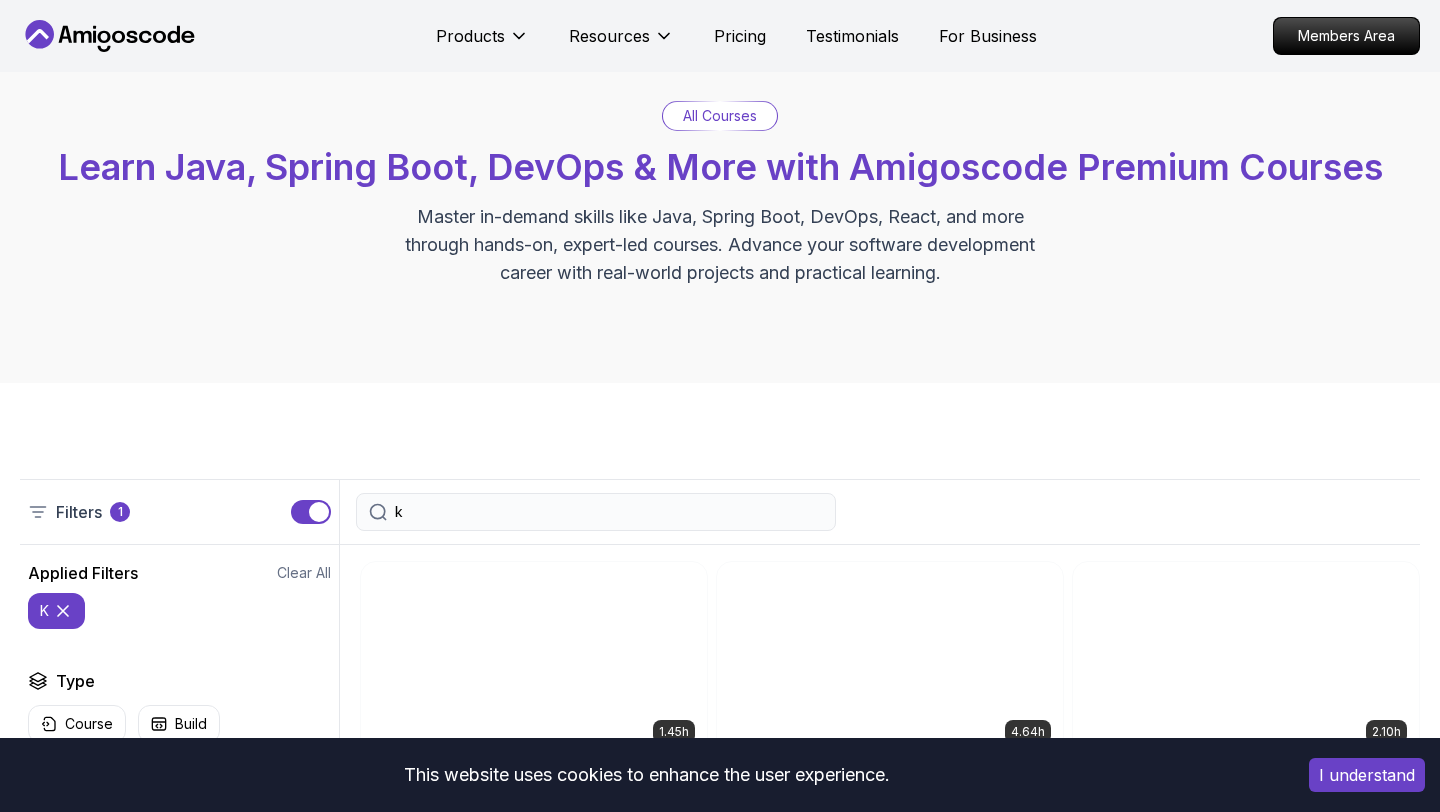 type 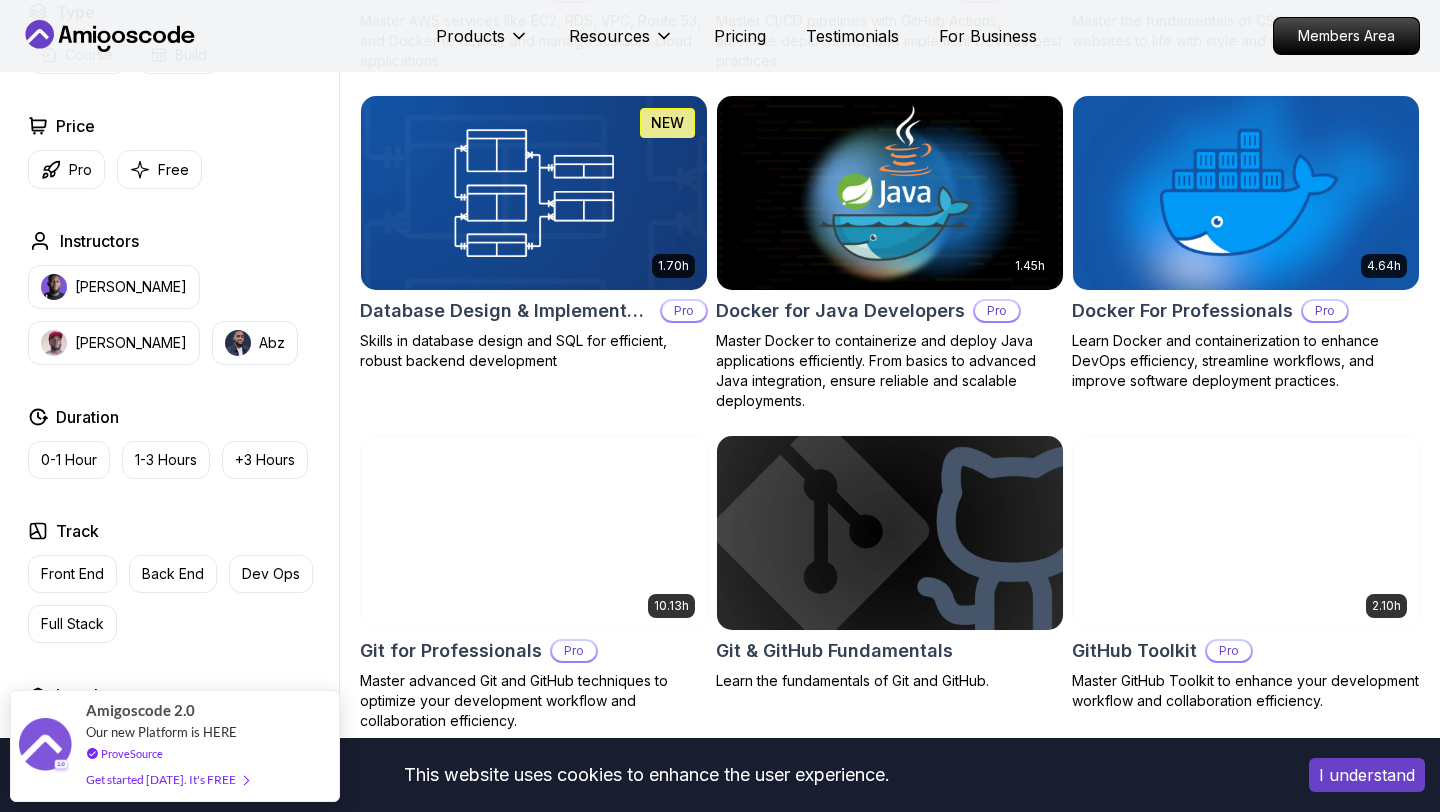 scroll, scrollTop: 2095, scrollLeft: 0, axis: vertical 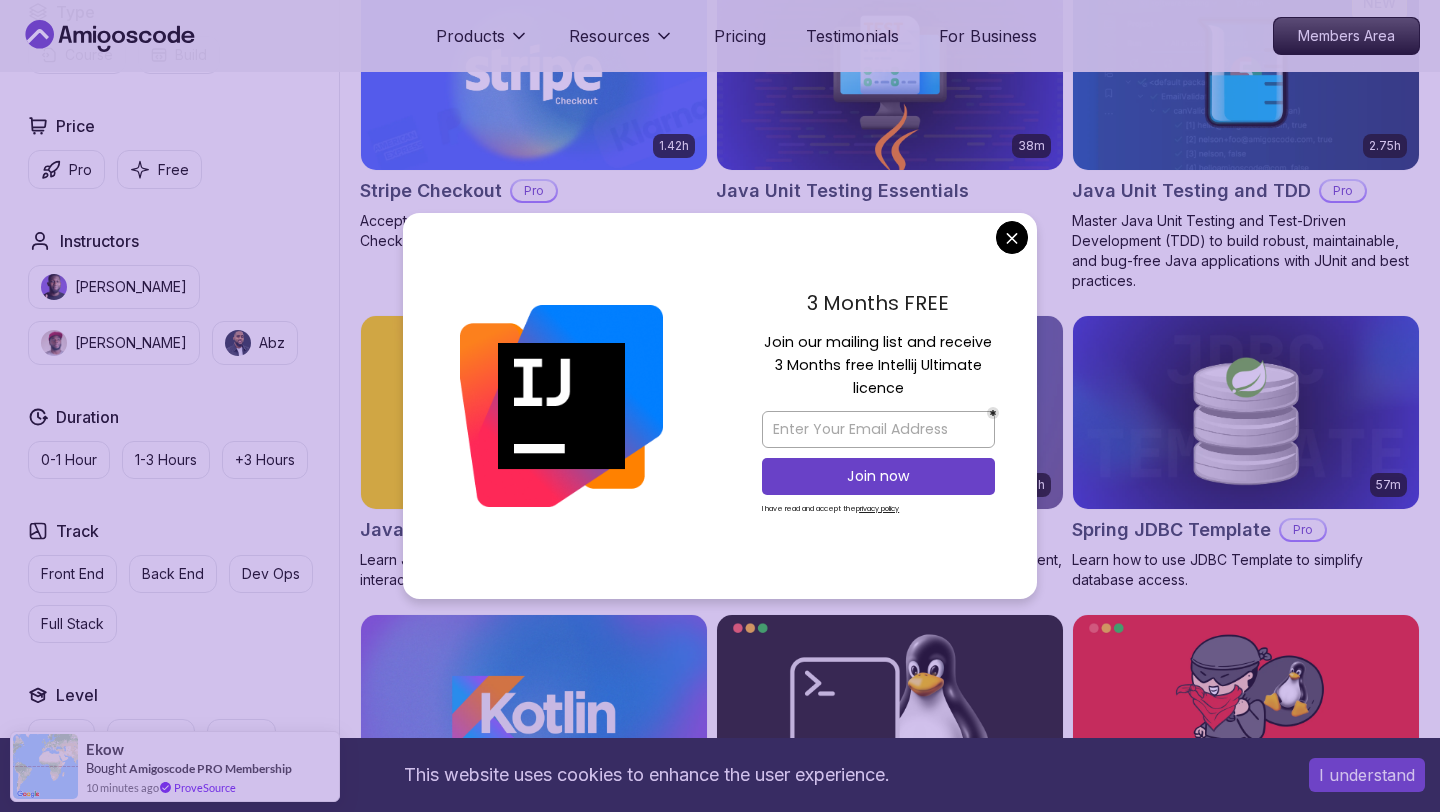 click on "This website uses cookies to enhance the user experience. I understand Products Resources Pricing Testimonials For Business Members Area Products Resources Pricing Testimonials For Business Members Area All Courses Learn Java, Spring Boot, DevOps & More with Amigoscode Premium Courses Master in-demand skills like Java, Spring Boot, DevOps, React, and more through hands-on, expert-led courses. Advance your software development career with real-world projects and practical learning. Filters Filters Type Course Build Price Pro Free Instructors [PERSON_NAME] [PERSON_NAME] Duration 0-1 Hour 1-3 Hours +3 Hours Track Front End Back End Dev Ops Full Stack Level Junior Mid-level Senior 6.00h Linux Fundamentals Pro Learn the fundamentals of Linux and how to use the command line 5.18h Advanced Spring Boot Pro Dive deep into Spring Boot with our advanced course, designed to take your skills from intermediate to expert level. 3.30h Building APIs with Spring Boot Pro 1.67h NEW Spring Boot for Beginners 6.65h NEW Pro 2.41h Pro" at bounding box center (720, -86) 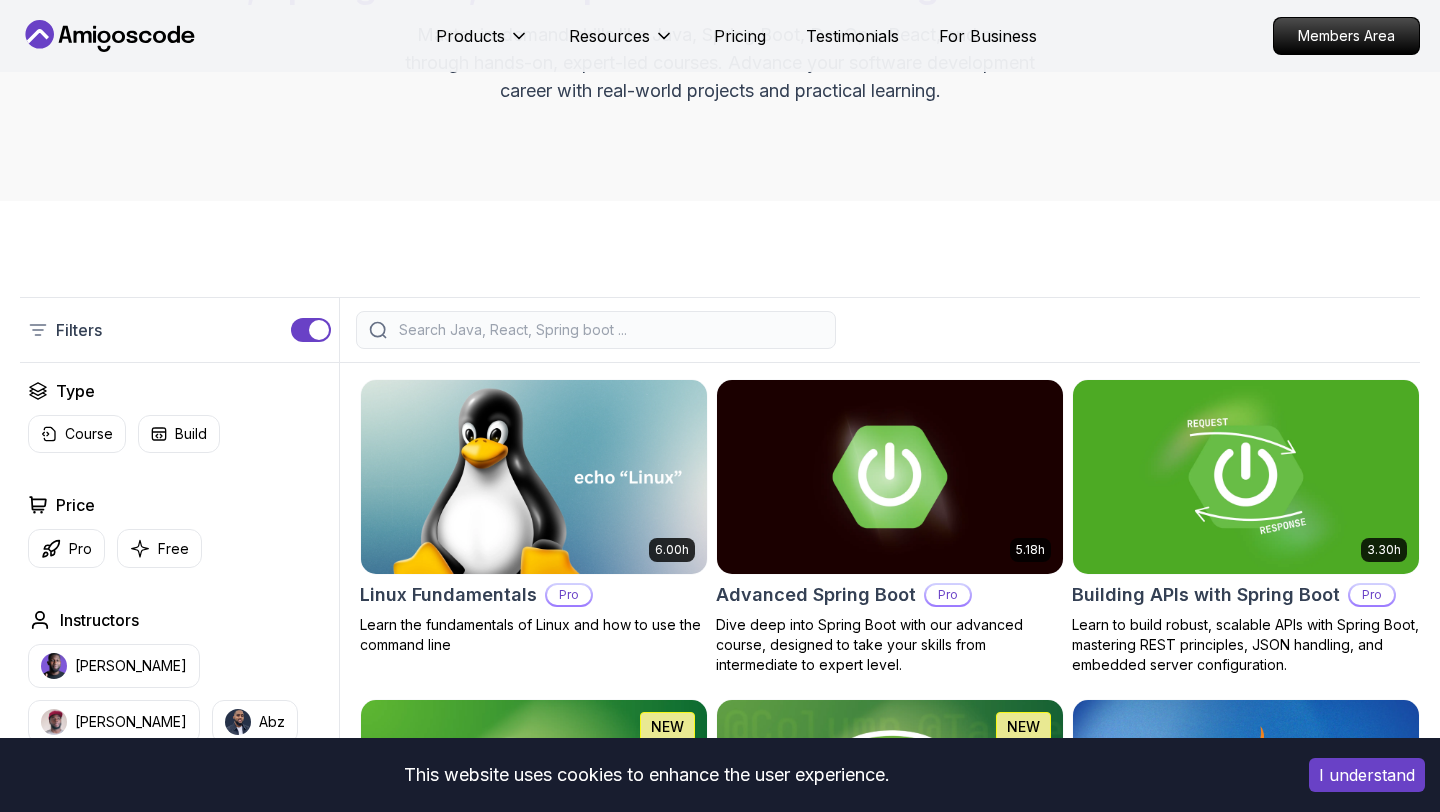 scroll, scrollTop: 0, scrollLeft: 0, axis: both 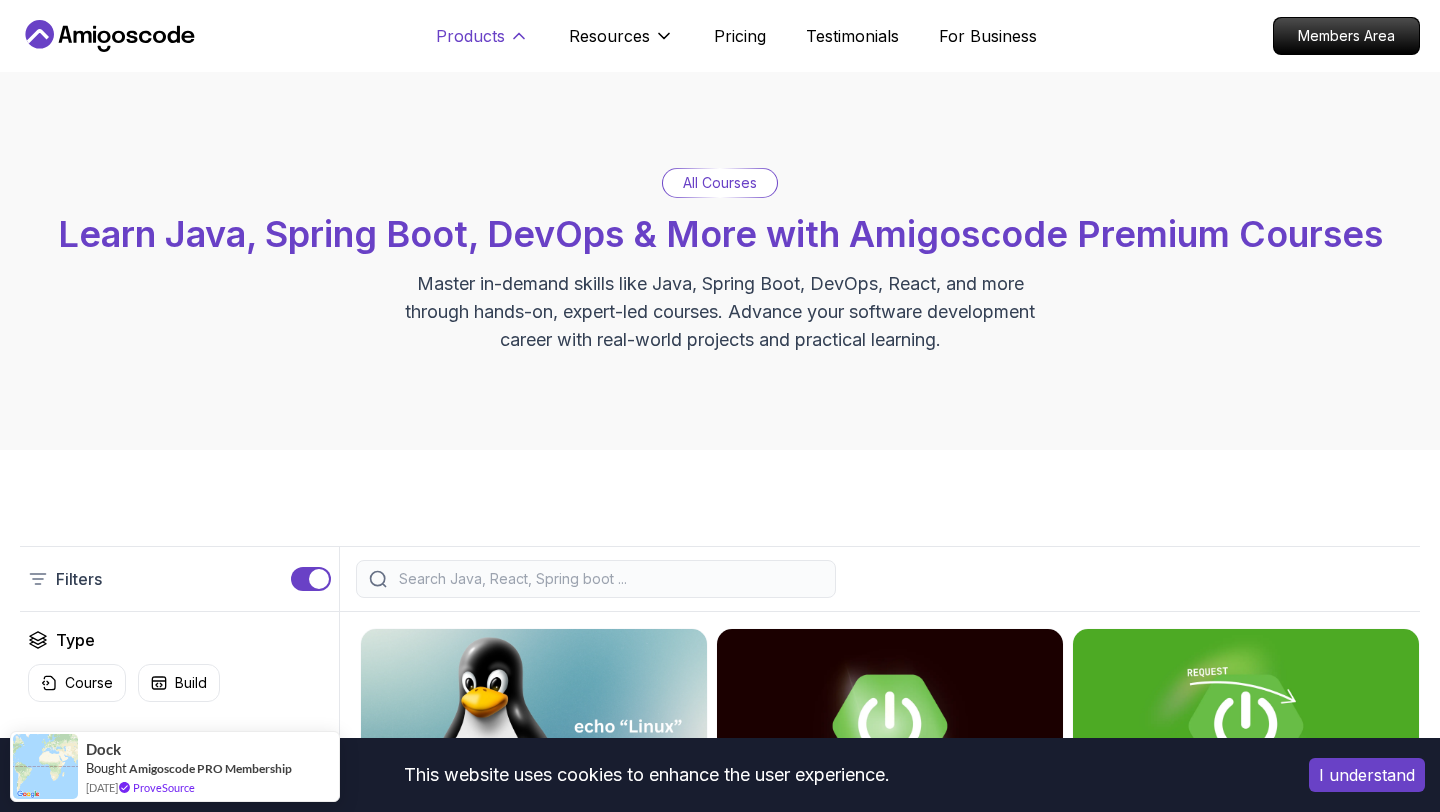 click 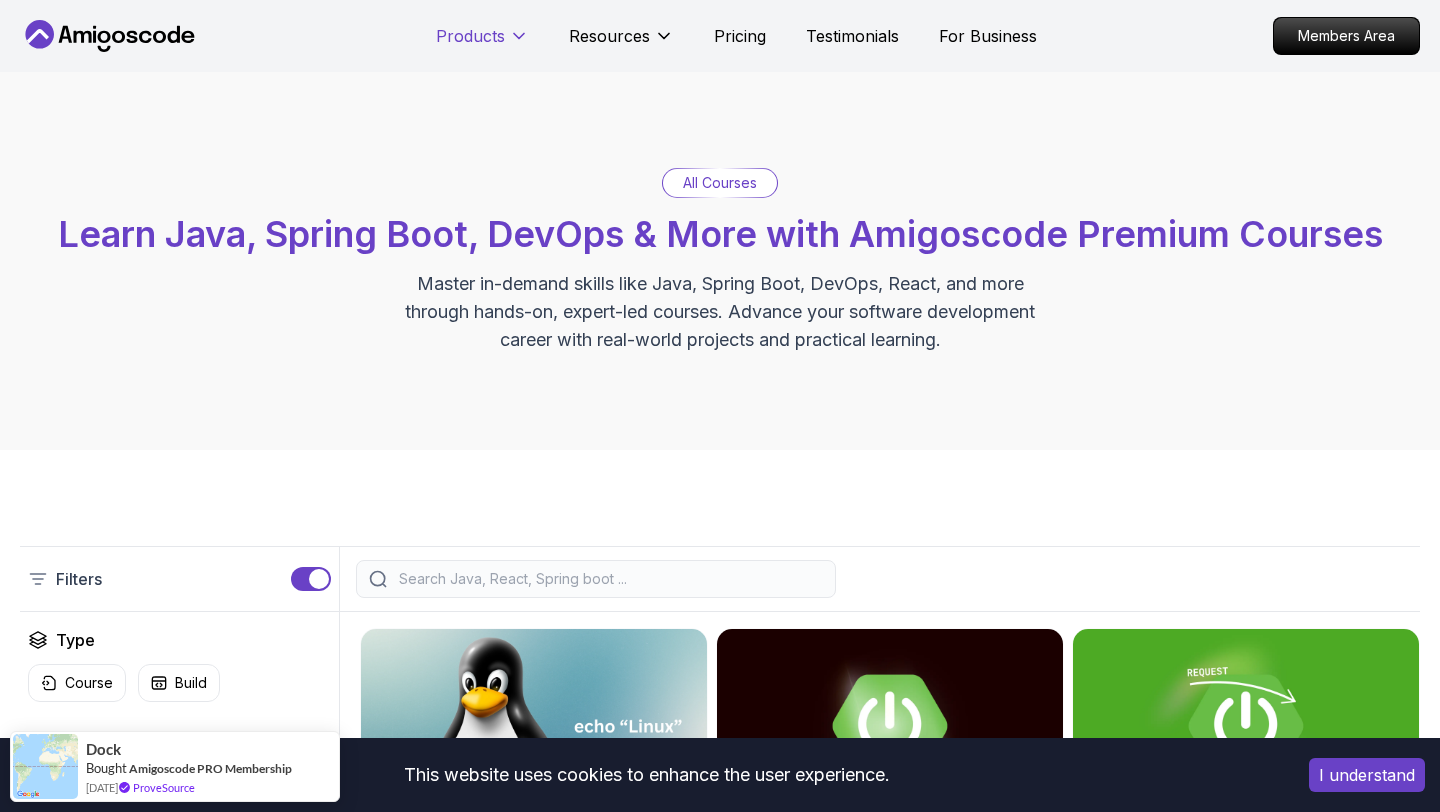 click 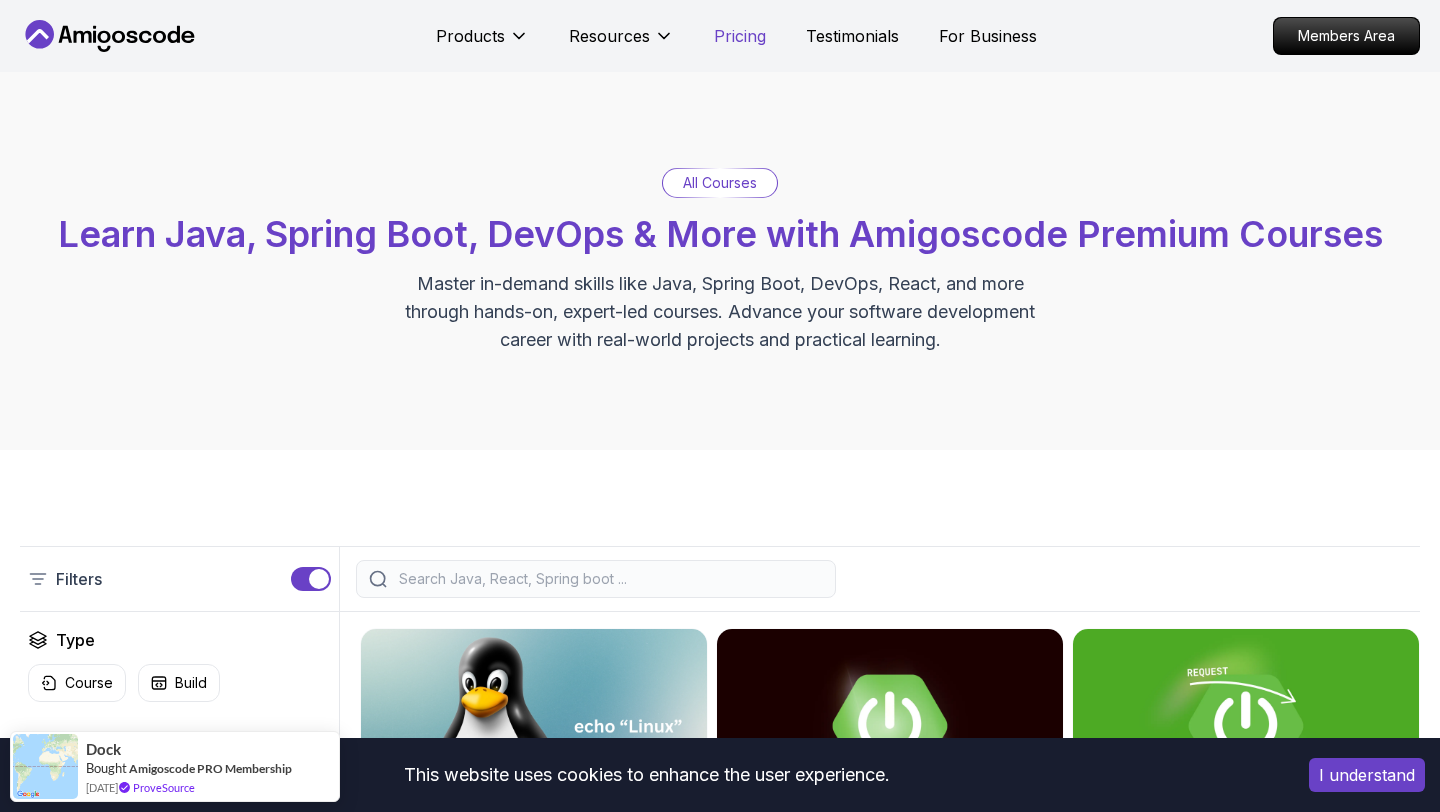click on "Pricing" at bounding box center (740, 36) 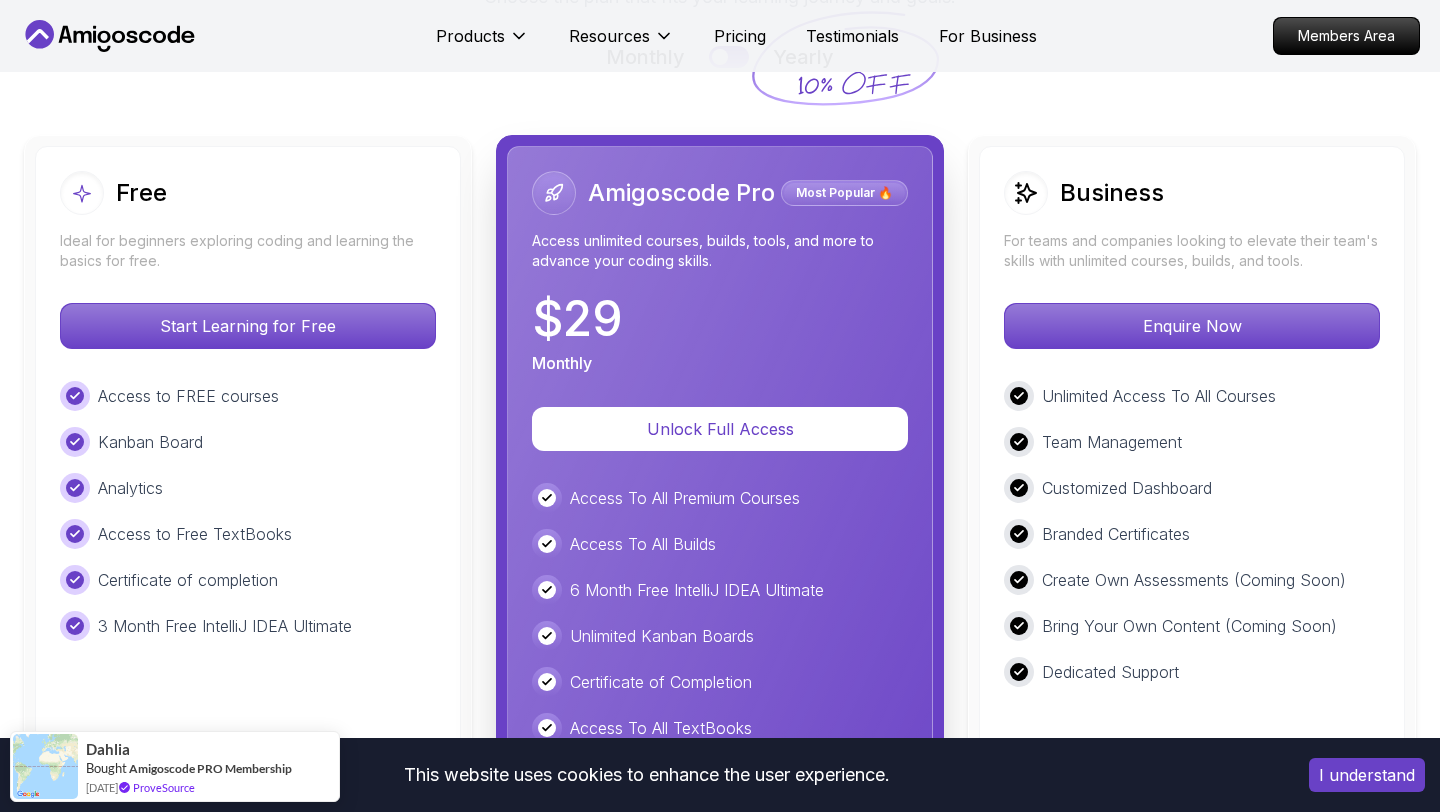 scroll, scrollTop: 4332, scrollLeft: 0, axis: vertical 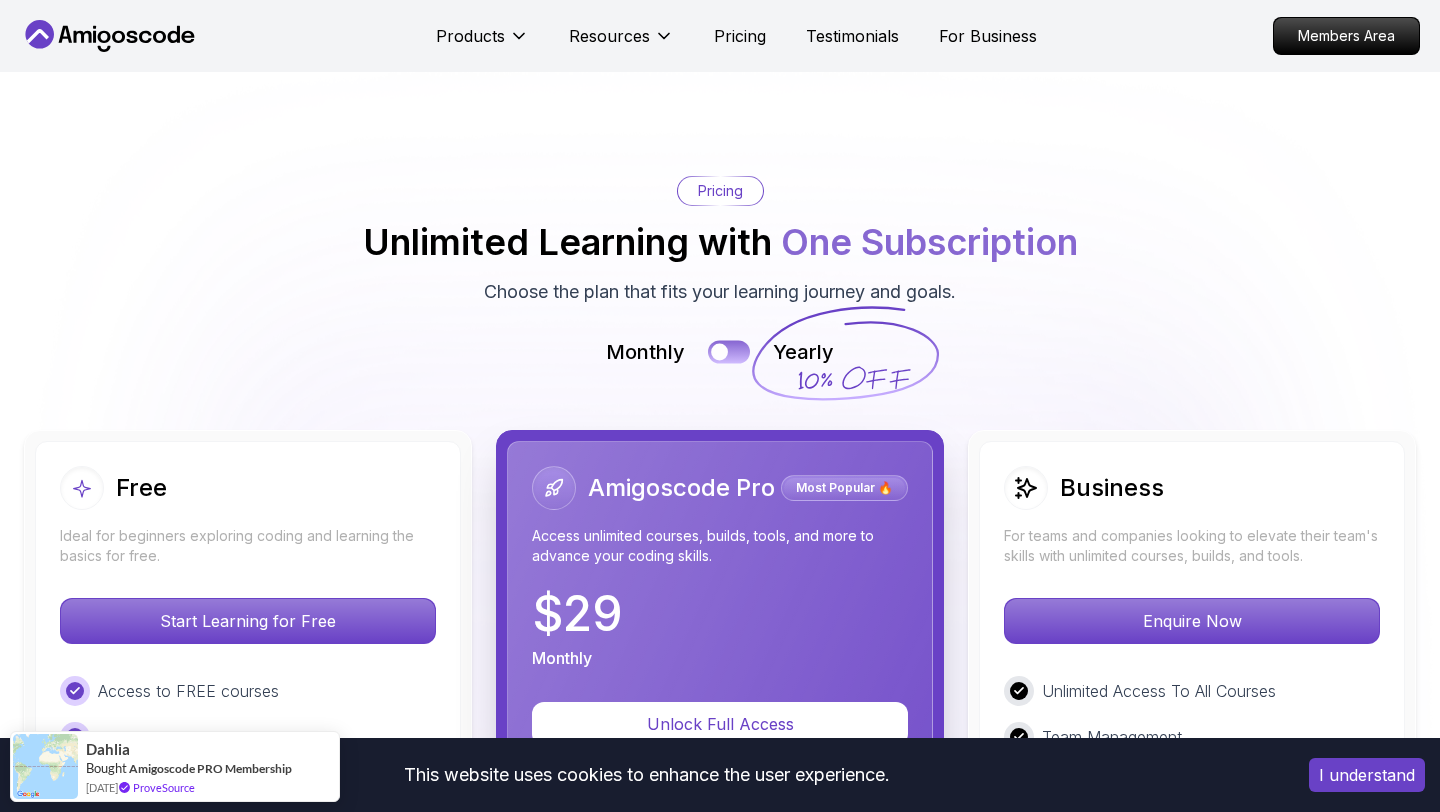 click at bounding box center (729, 352) 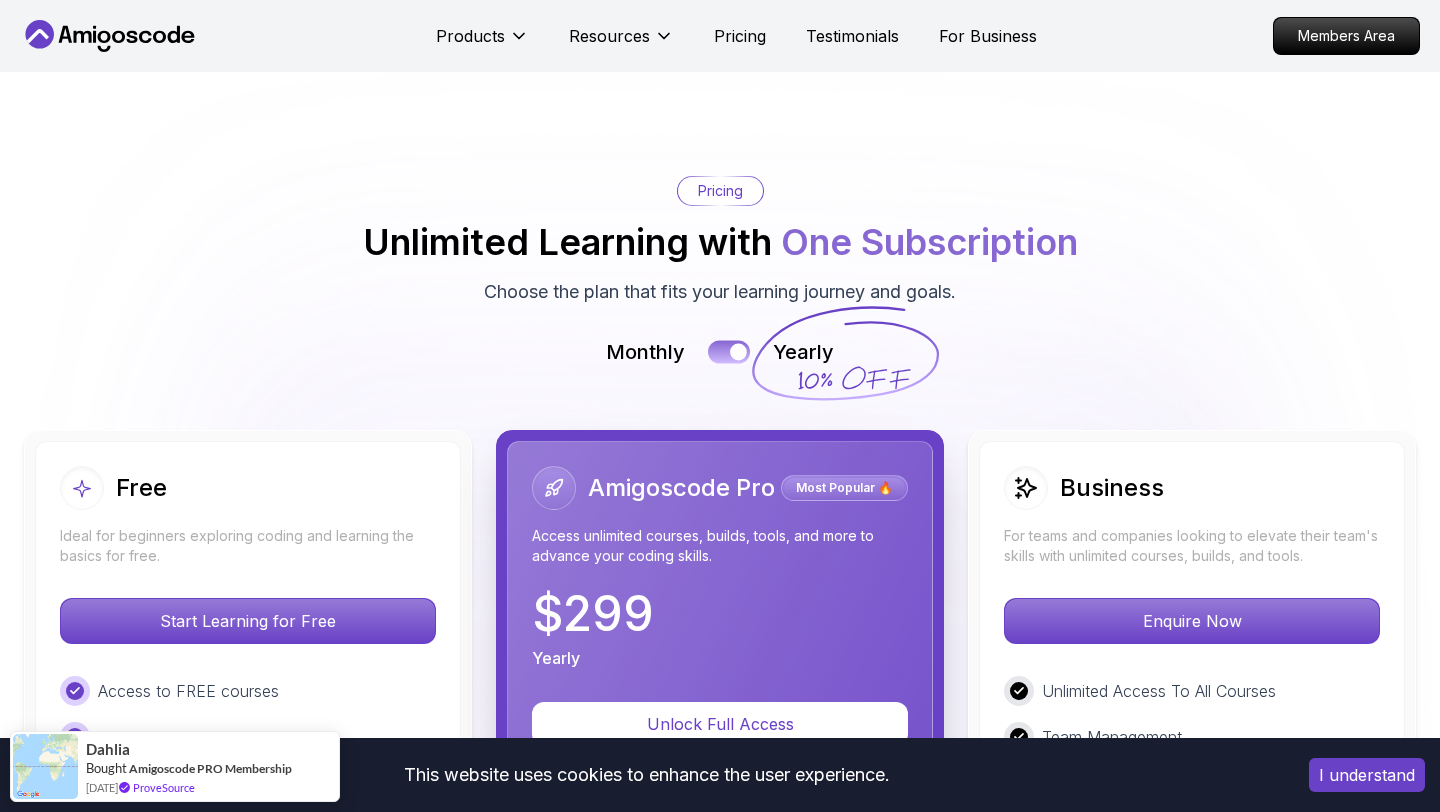 click at bounding box center [729, 352] 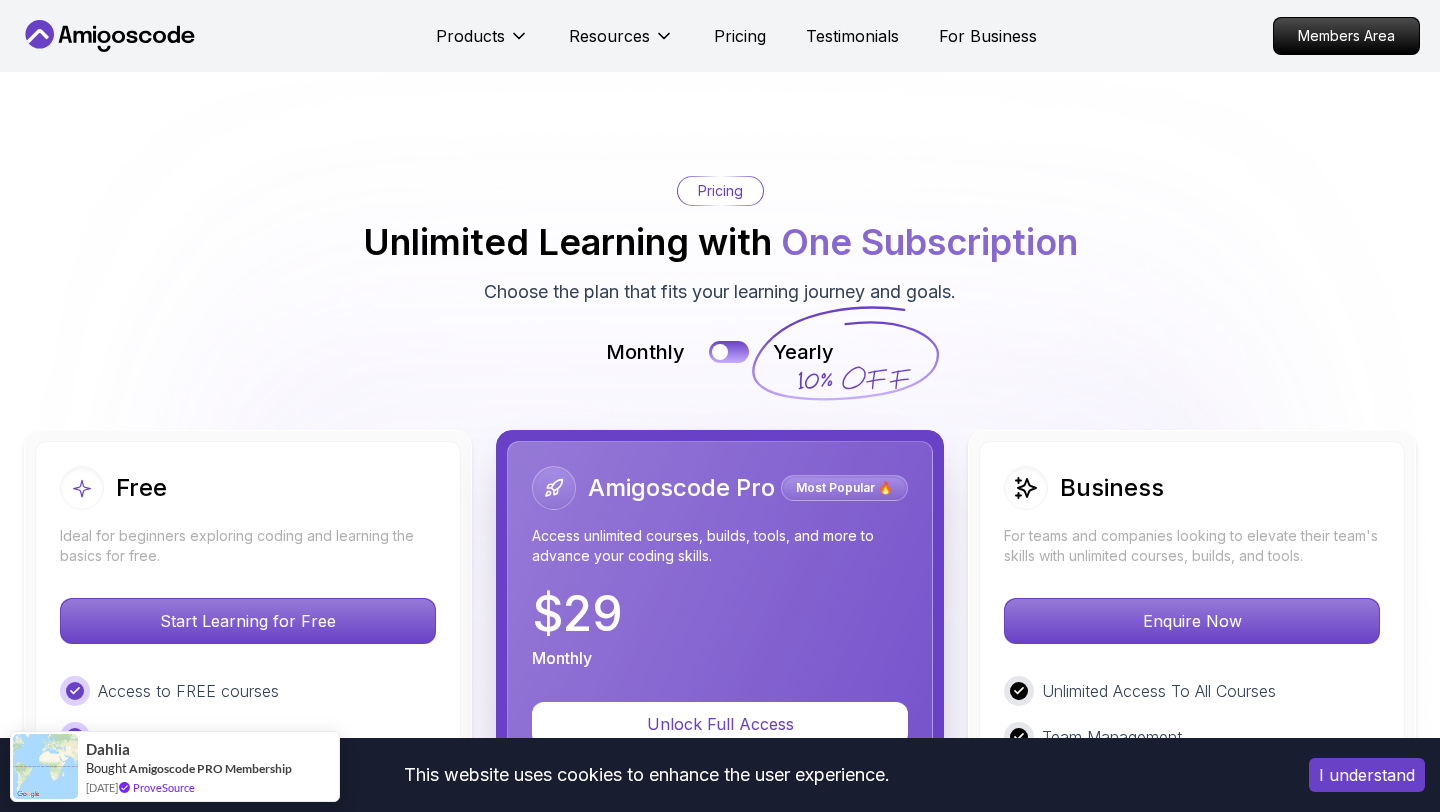 click 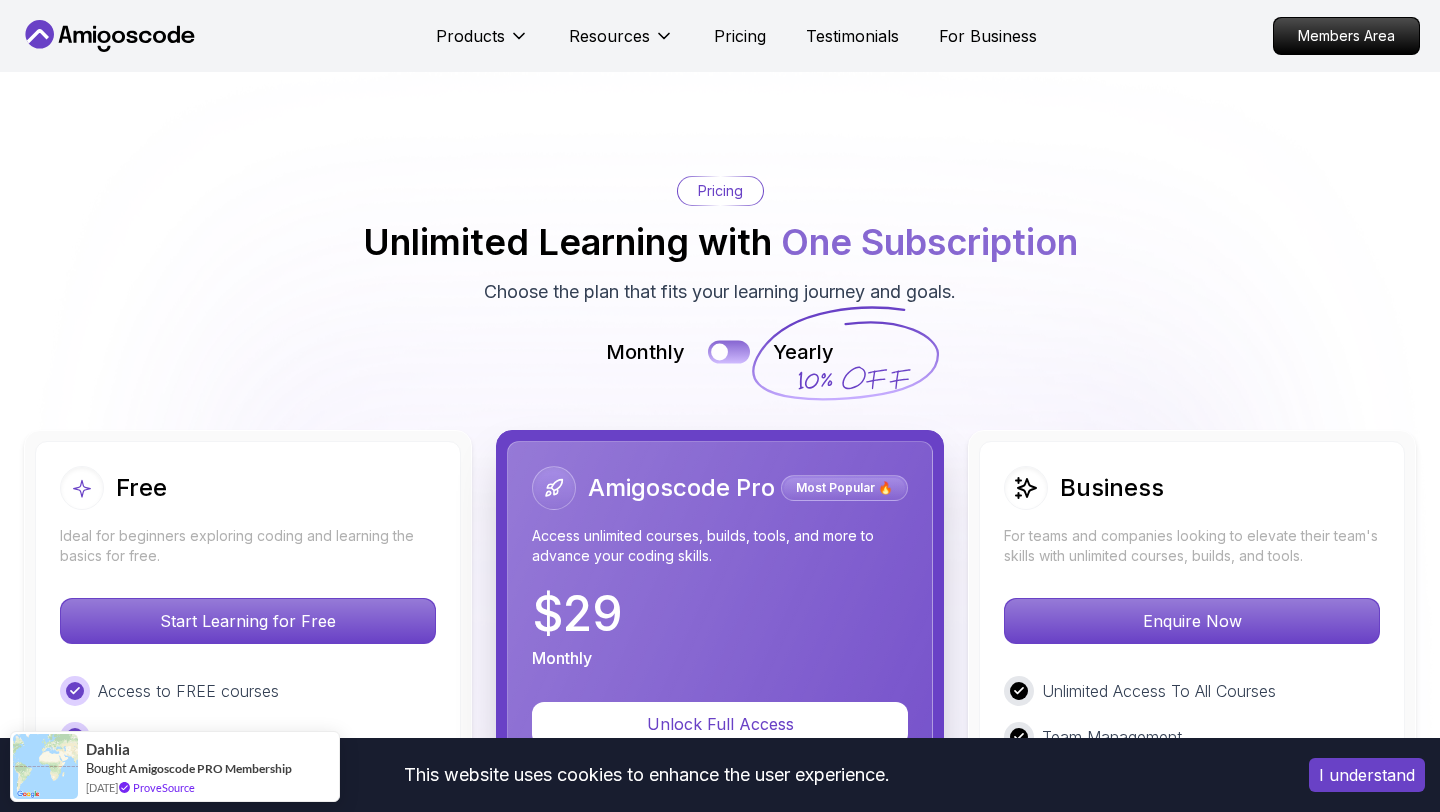 click at bounding box center [729, 352] 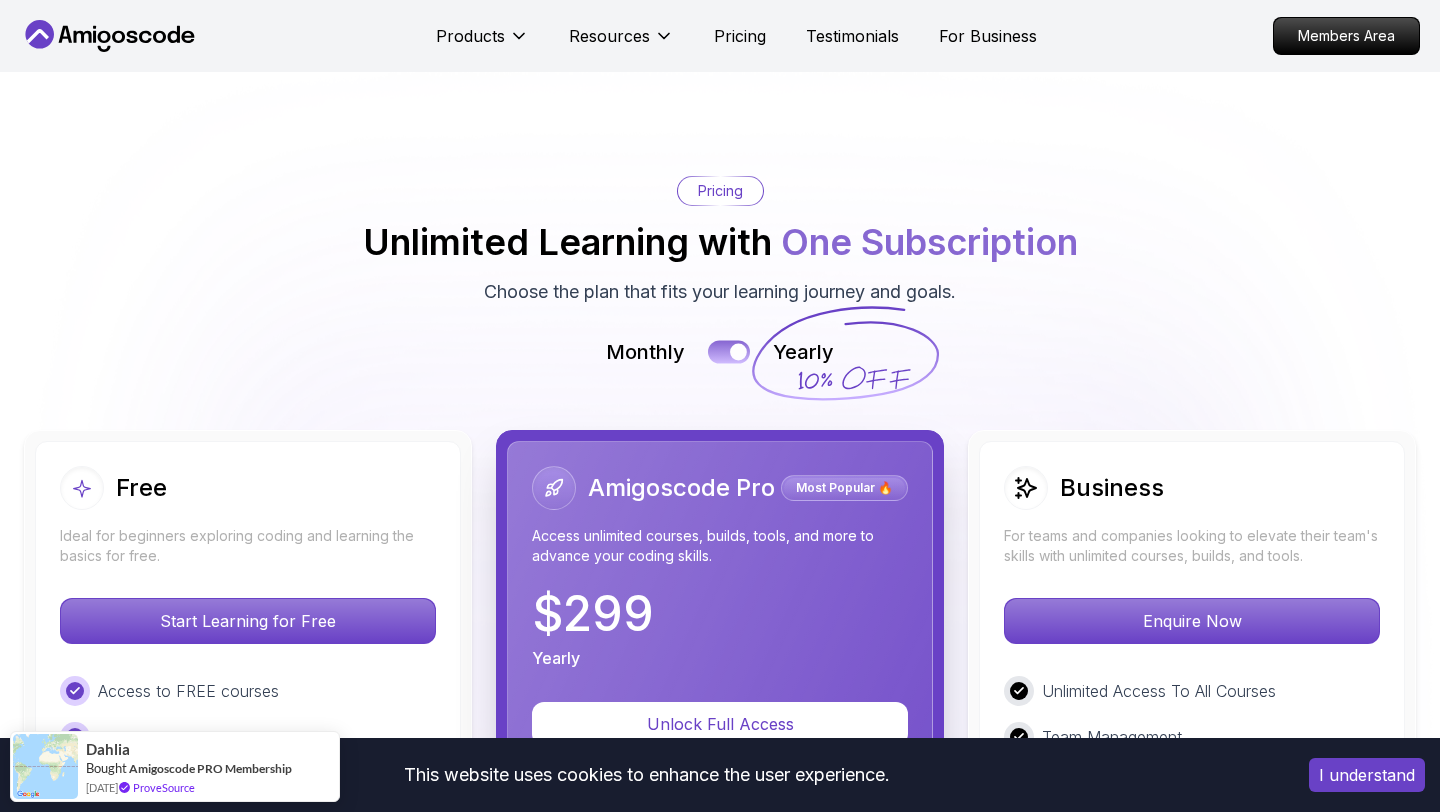 click at bounding box center (729, 352) 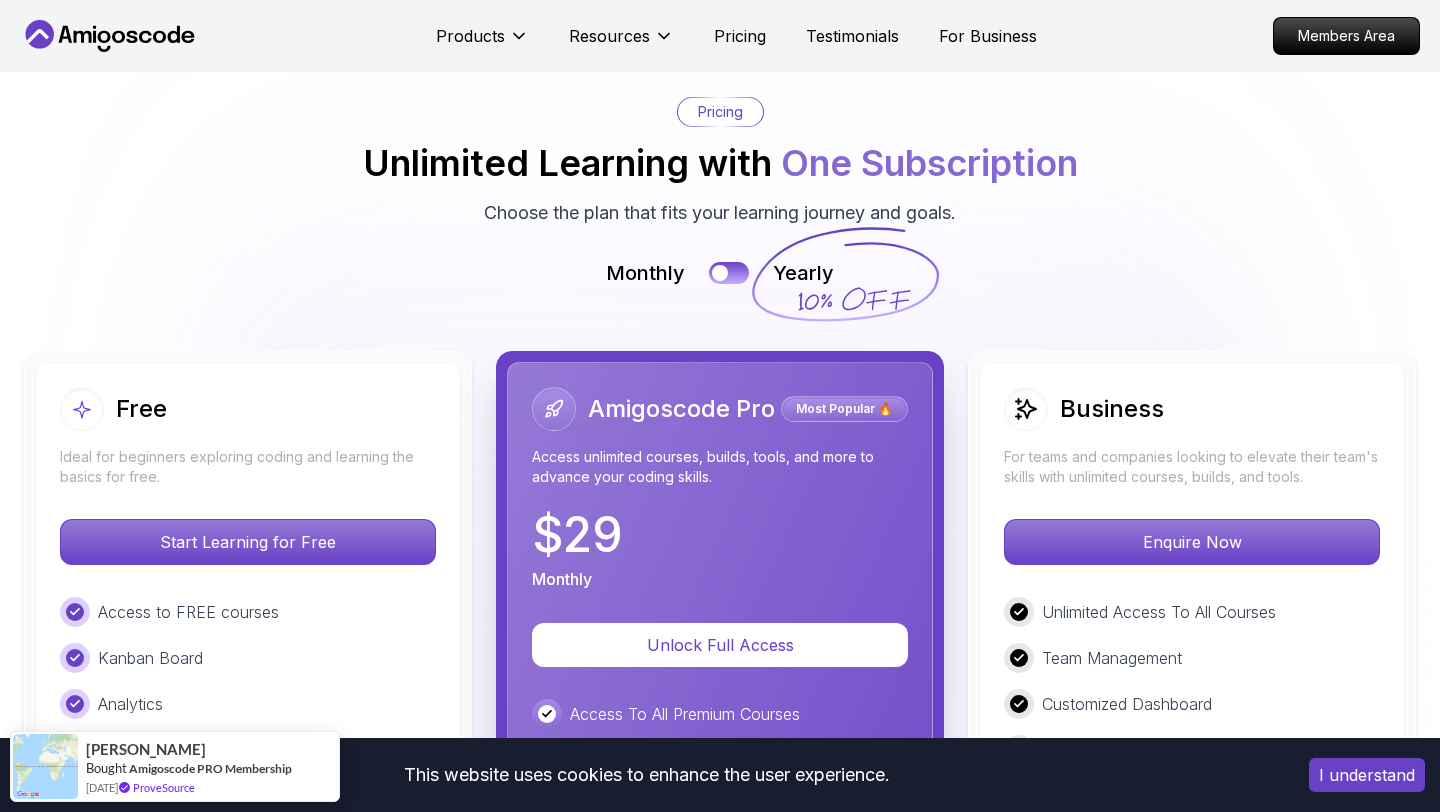 scroll, scrollTop: 4048, scrollLeft: 0, axis: vertical 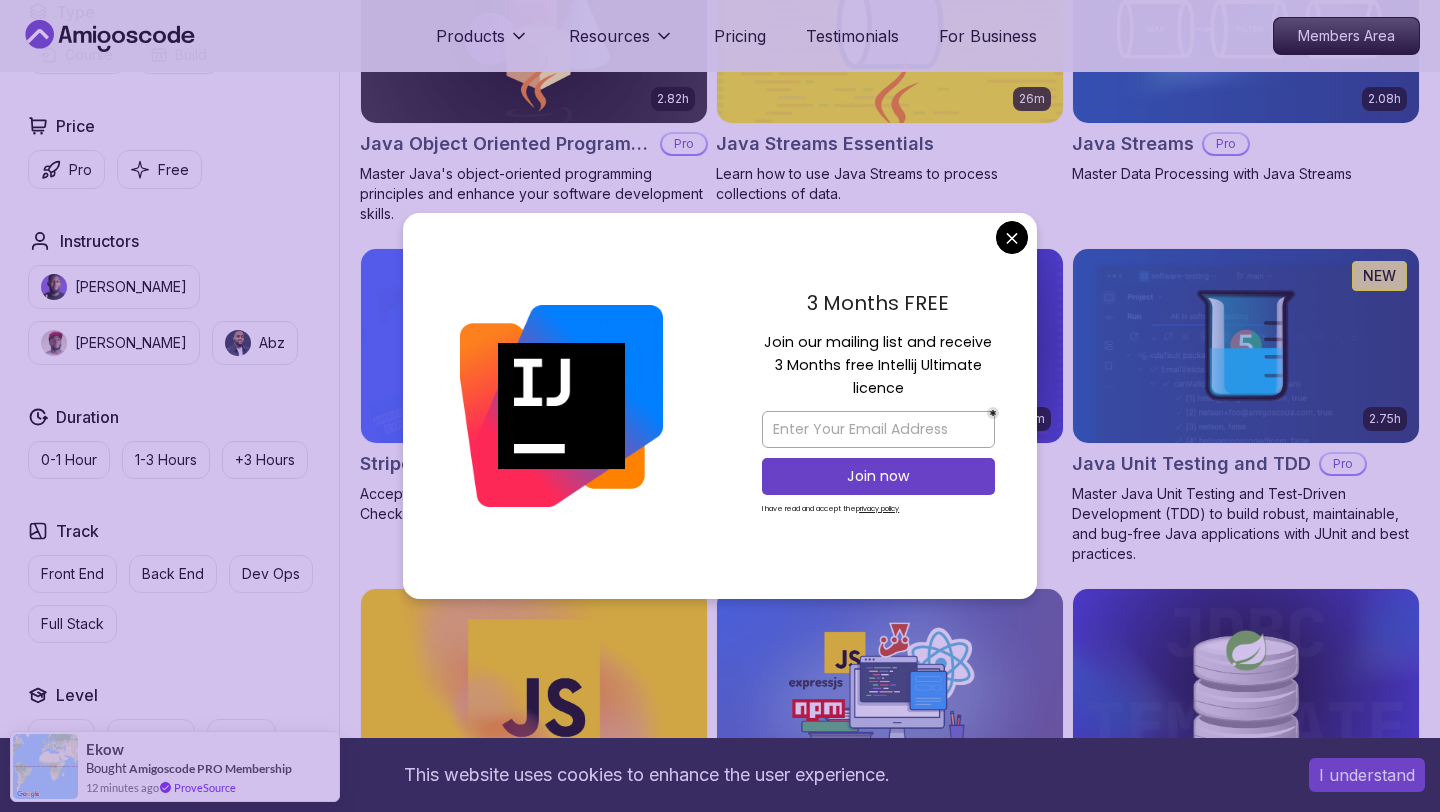 click on "This website uses cookies to enhance the user experience. I understand Products Resources Pricing Testimonials For Business Members Area Products Resources Pricing Testimonials For Business Members Area All Courses Learn Java, Spring Boot, DevOps & More with Amigoscode Premium Courses Master in-demand skills like Java, Spring Boot, DevOps, React, and more through hands-on, expert-led courses. Advance your software development career with real-world projects and practical learning. Filters Filters Type Course Build Price Pro Free Instructors [PERSON_NAME] [PERSON_NAME] Duration 0-1 Hour 1-3 Hours +3 Hours Track Front End Back End Dev Ops Full Stack Level Junior Mid-level Senior 6.00h Linux Fundamentals Pro Learn the fundamentals of Linux and how to use the command line 5.18h Advanced Spring Boot Pro Dive deep into Spring Boot with our advanced course, designed to take your skills from intermediate to expert level. 3.30h Building APIs with Spring Boot Pro 1.67h NEW Spring Boot for Beginners 6.65h NEW Pro 2.41h Pro" at bounding box center [720, 187] 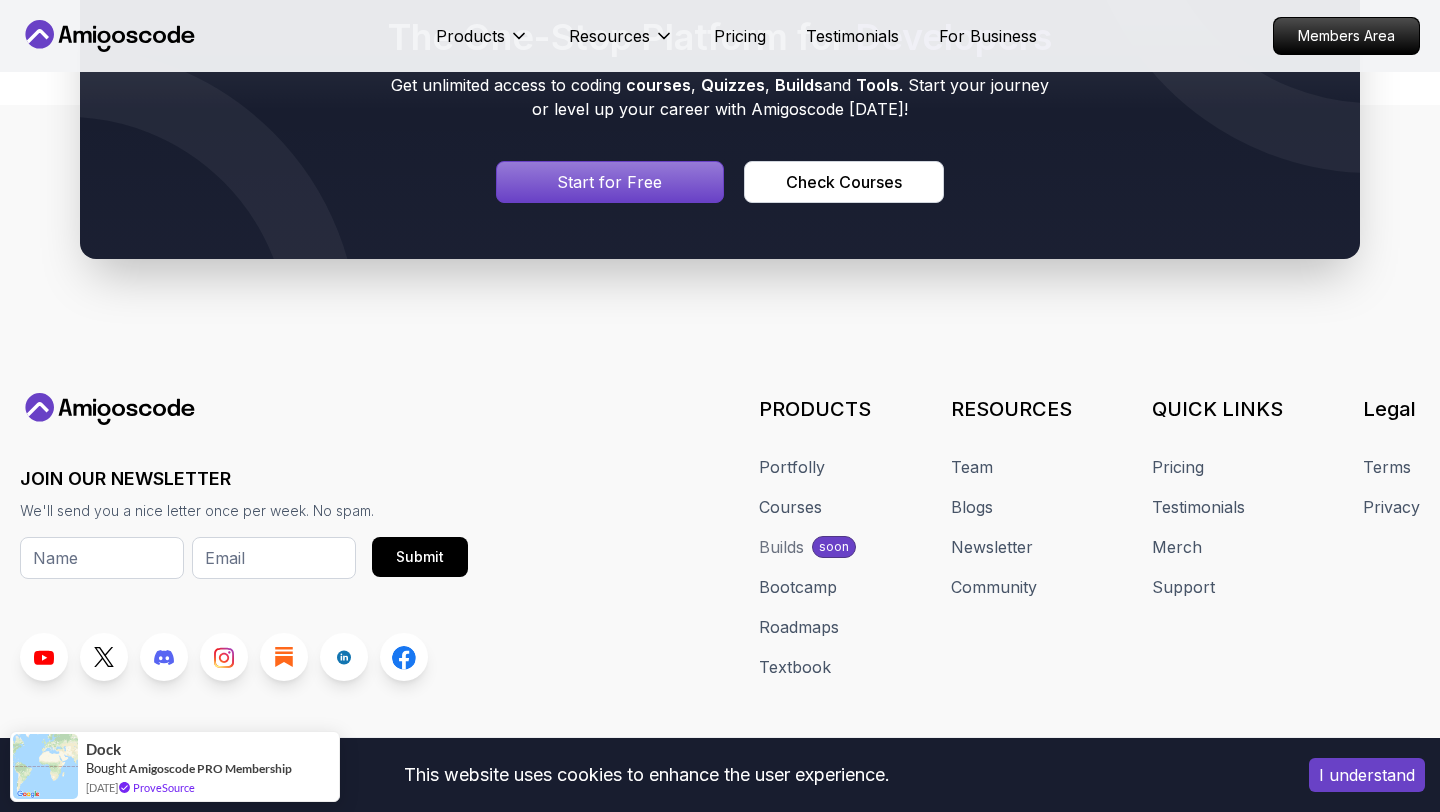 scroll, scrollTop: 5838, scrollLeft: 0, axis: vertical 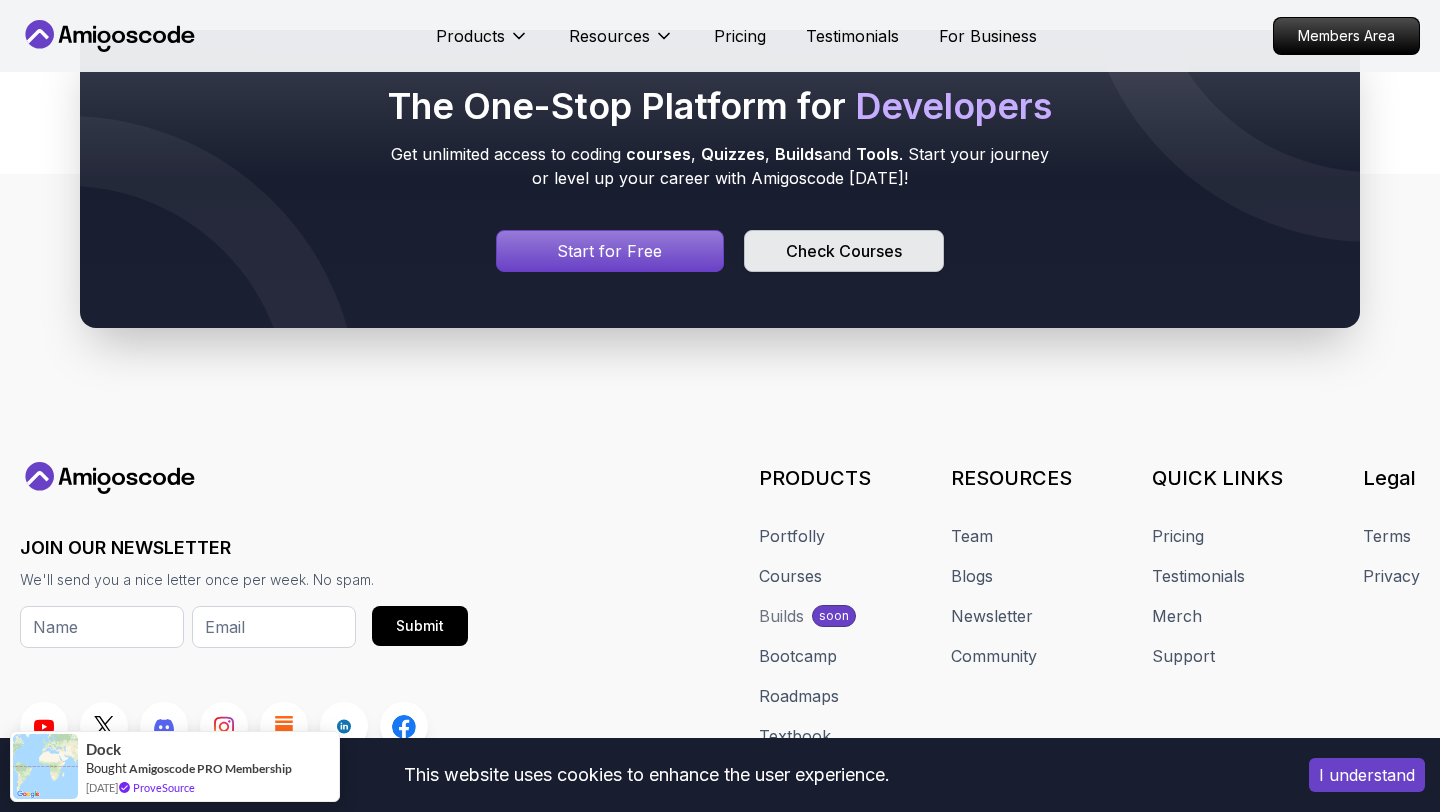 click on "Check Courses" at bounding box center [844, 251] 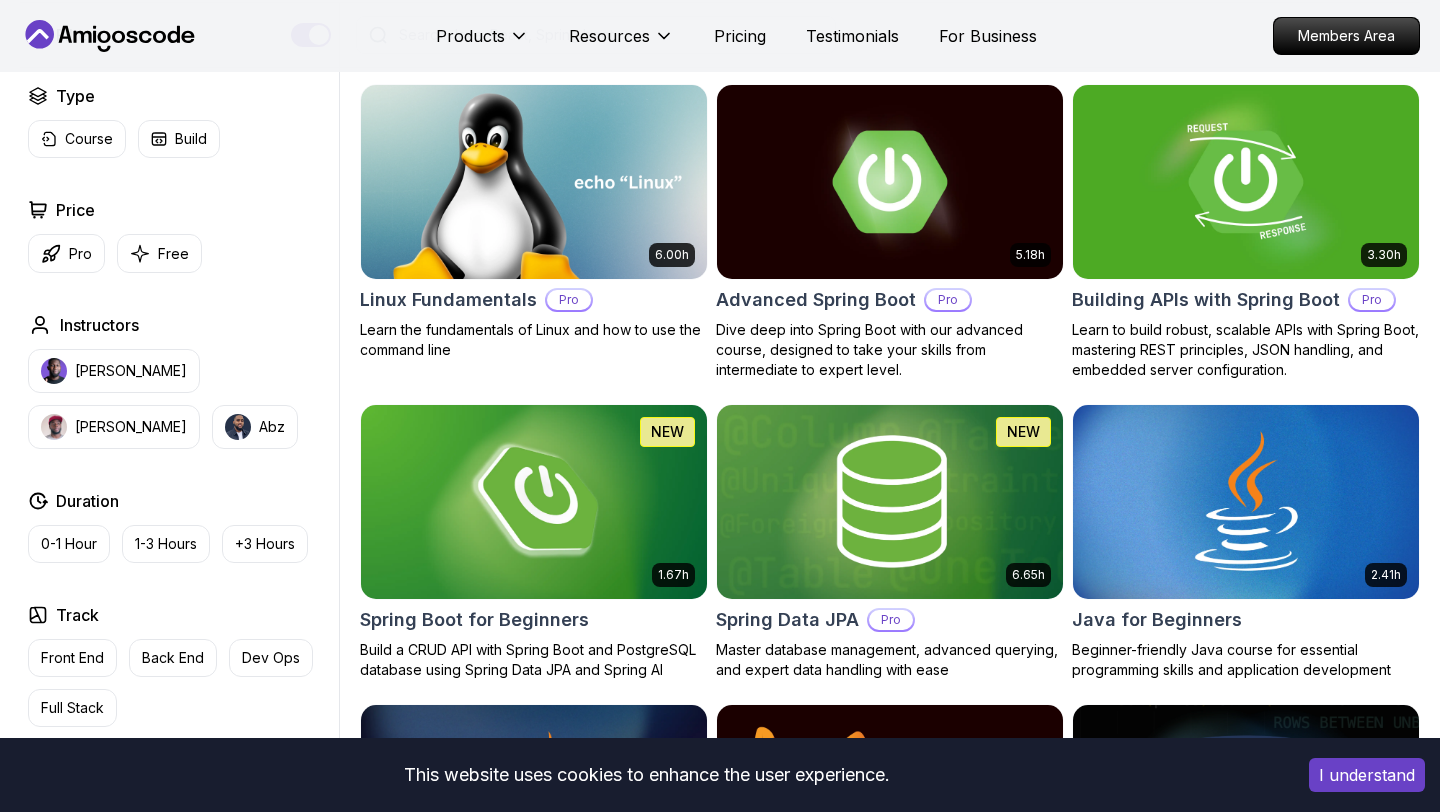 scroll, scrollTop: 597, scrollLeft: 0, axis: vertical 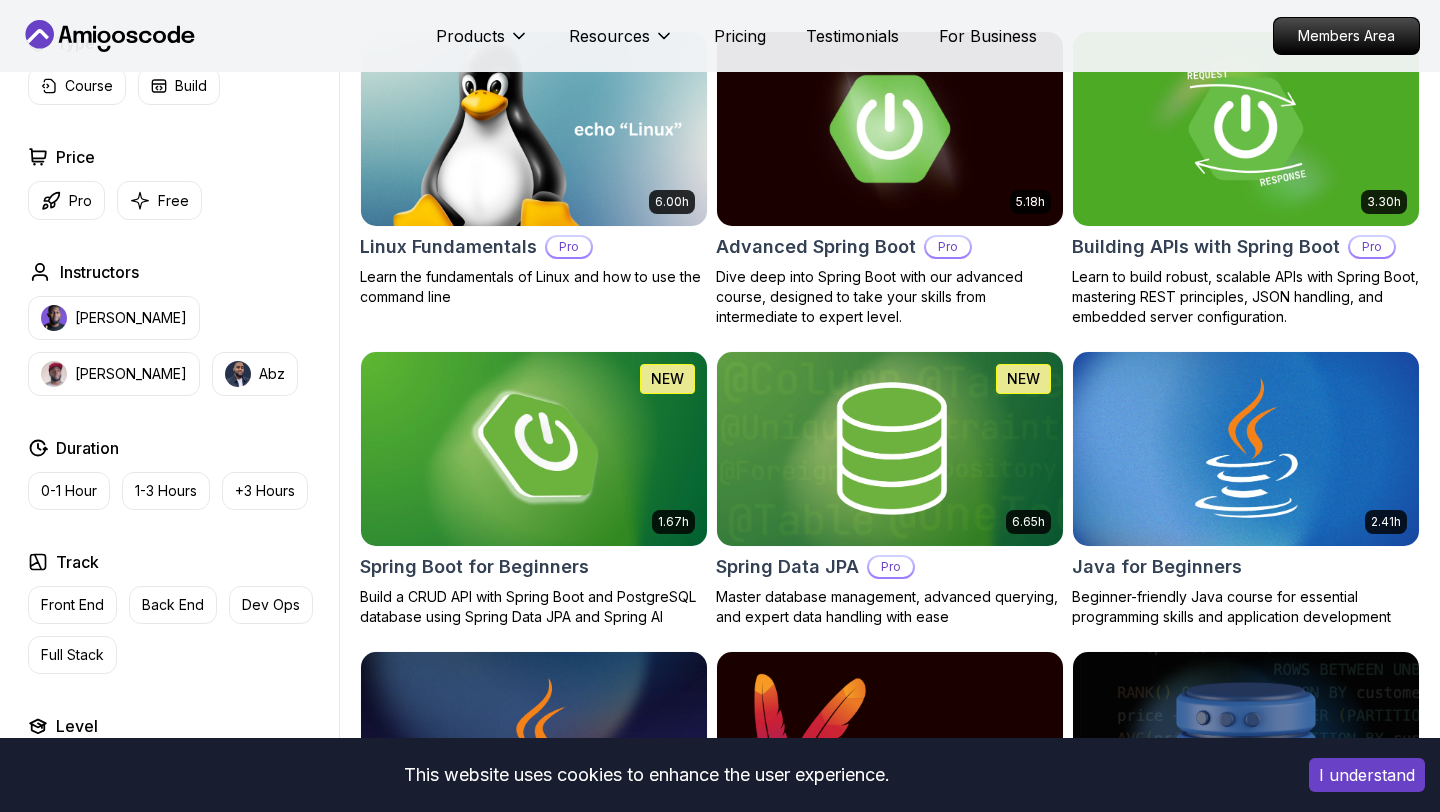 click at bounding box center [889, 128] 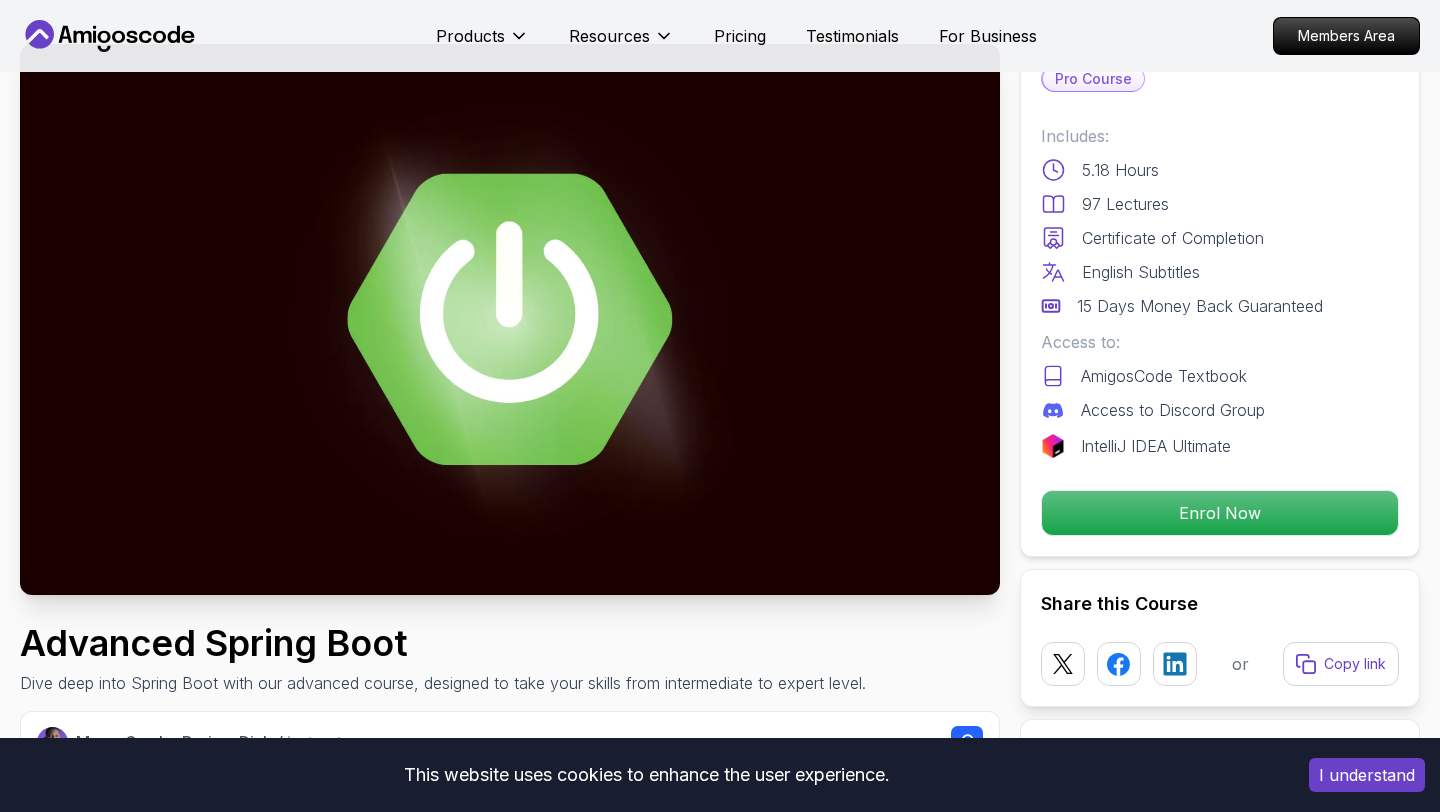 scroll, scrollTop: 0, scrollLeft: 0, axis: both 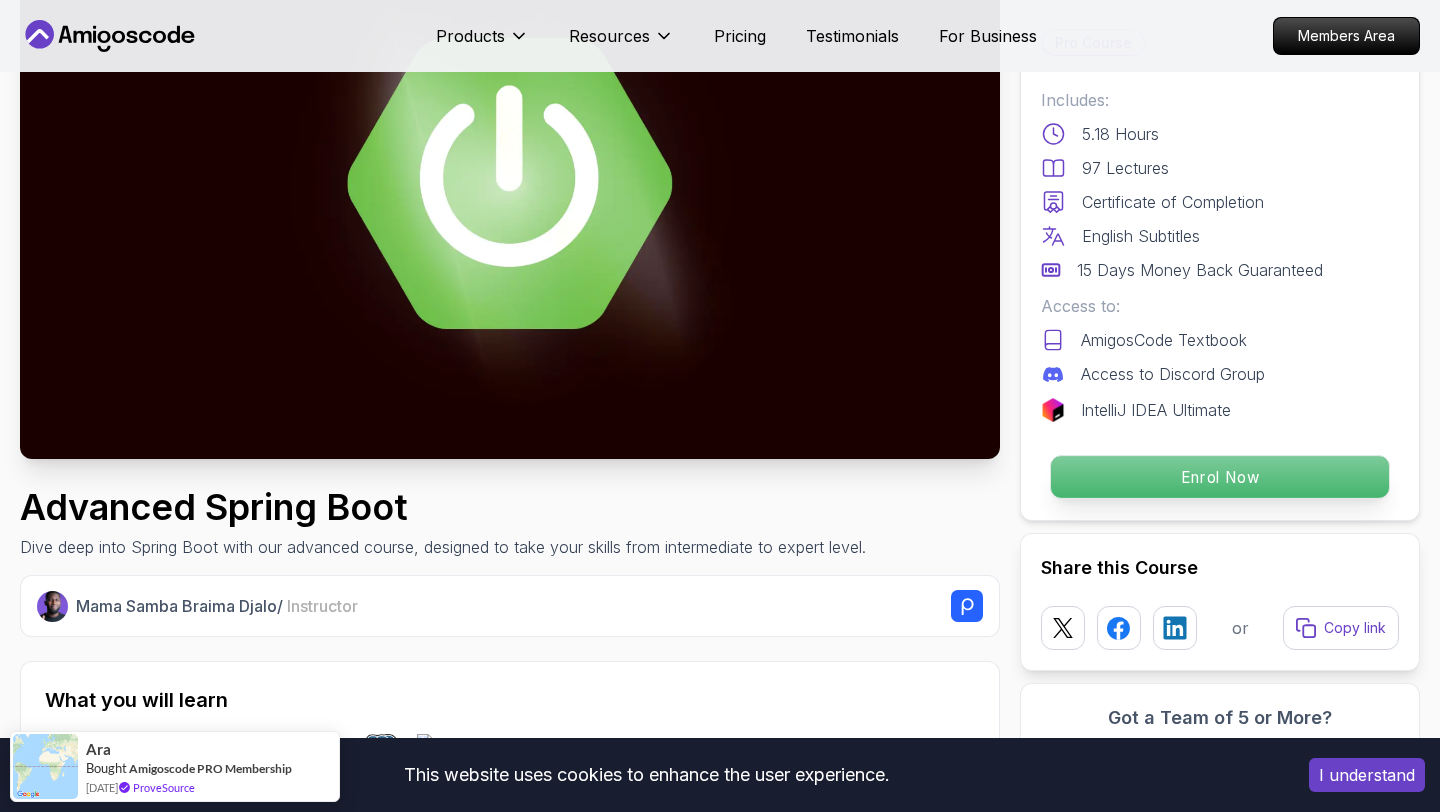 click on "Enrol Now" at bounding box center [1220, 477] 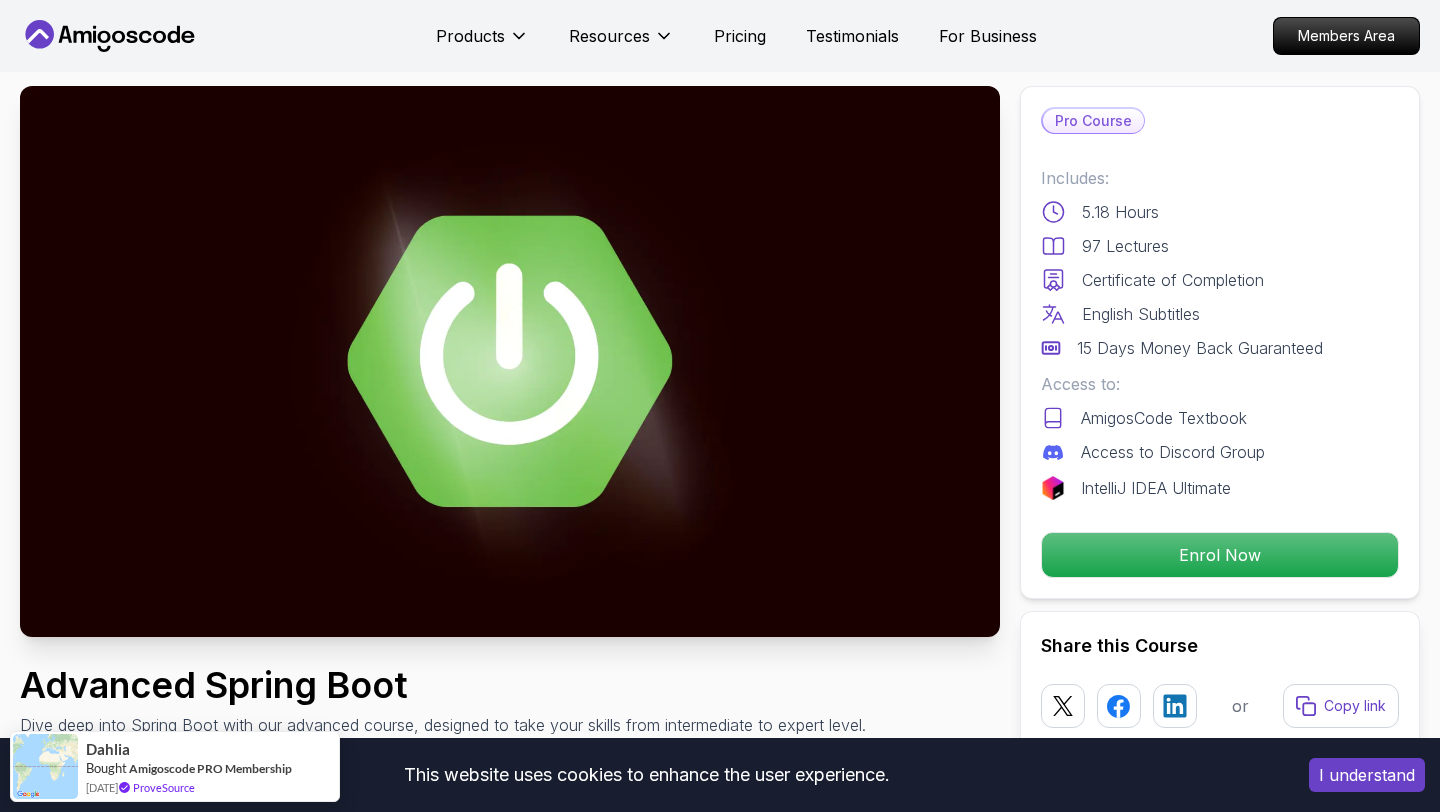 scroll, scrollTop: 0, scrollLeft: 0, axis: both 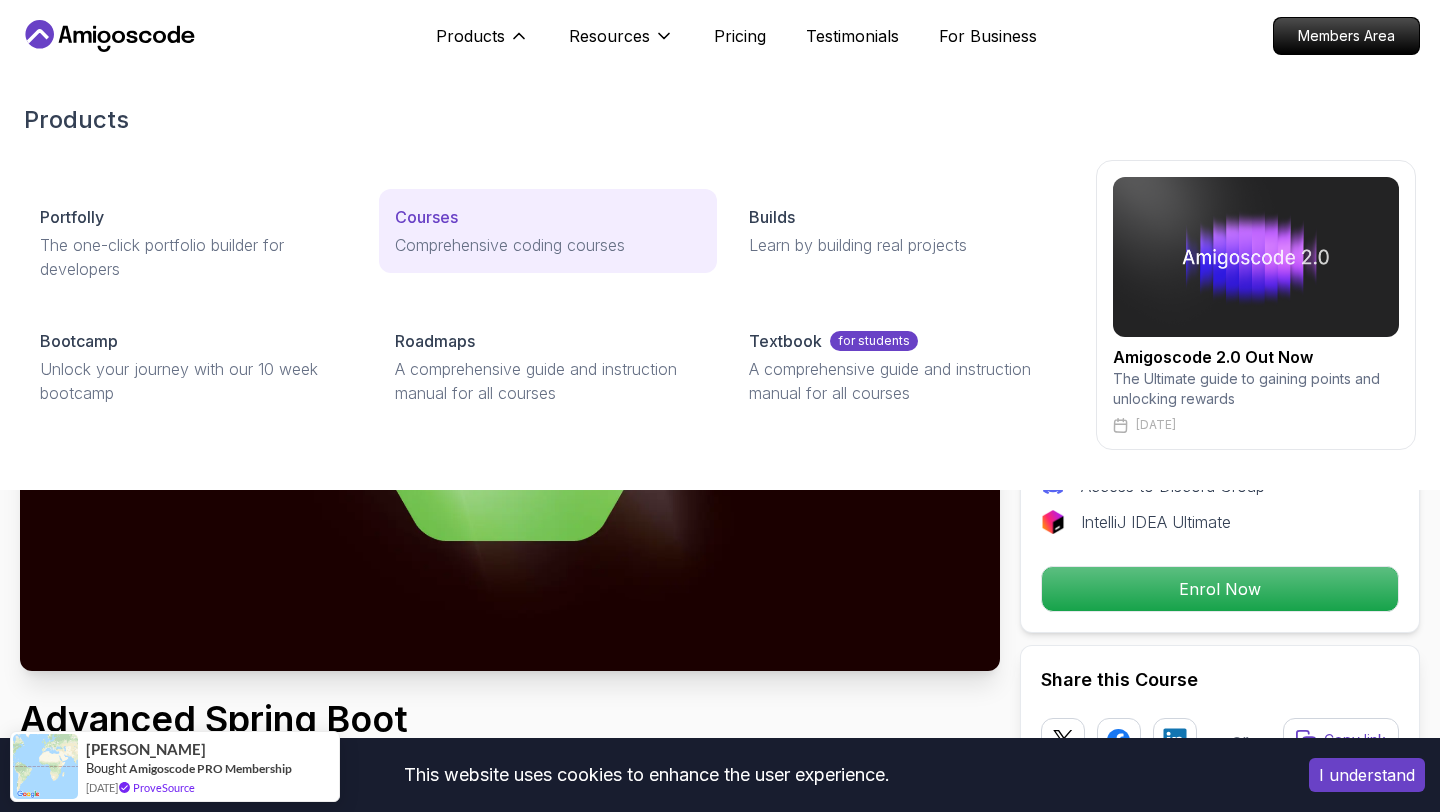 click on "Courses" at bounding box center (426, 217) 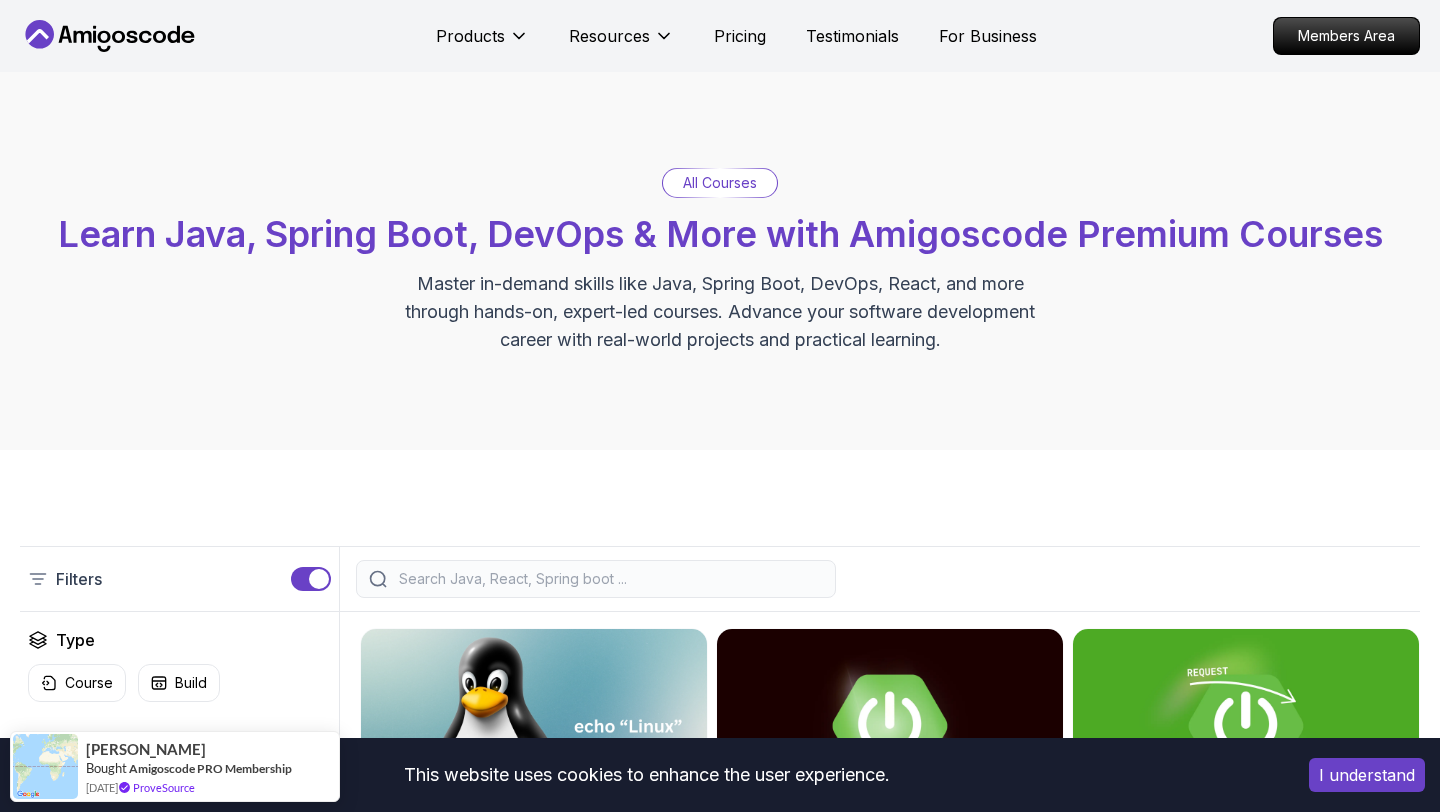 click at bounding box center (596, 579) 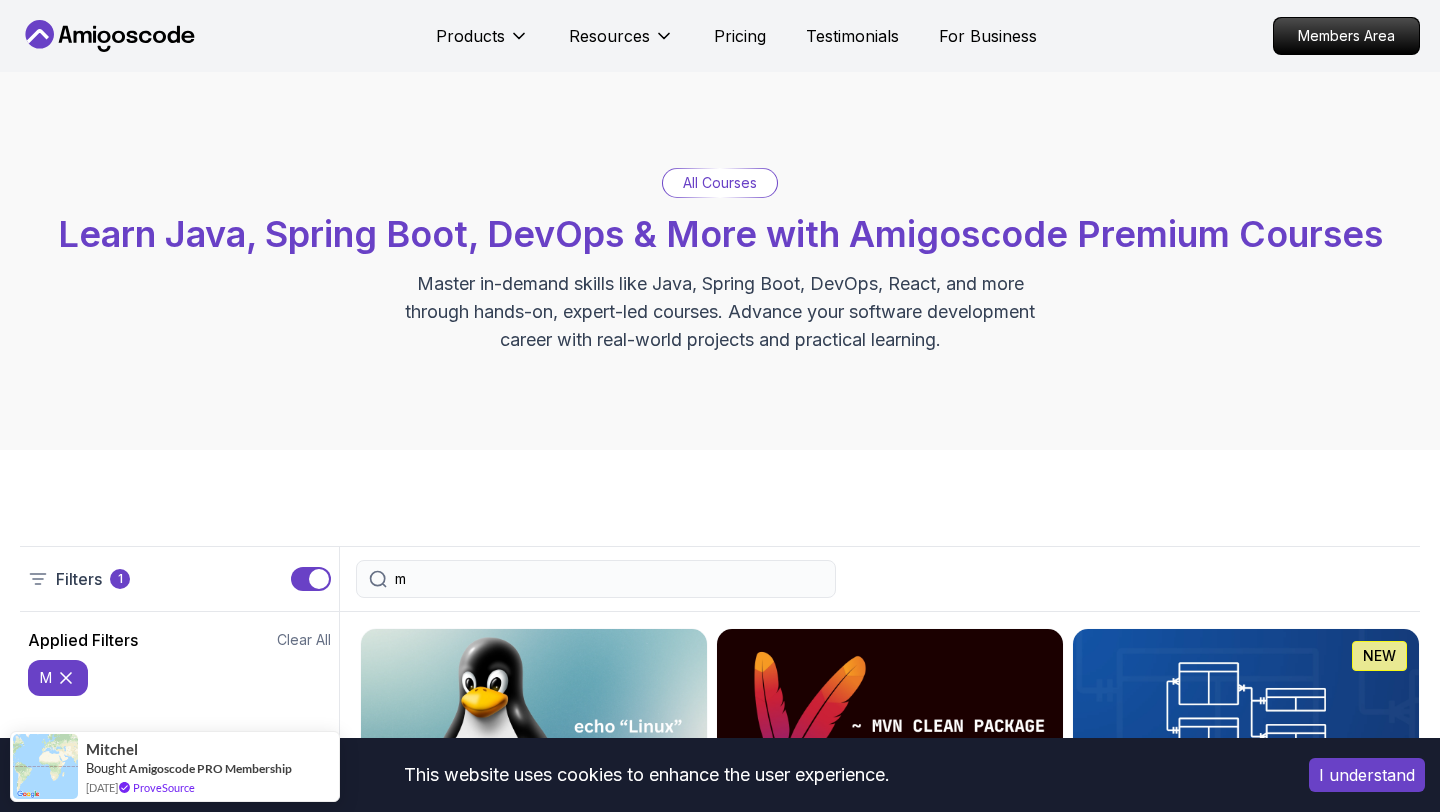 type on "m" 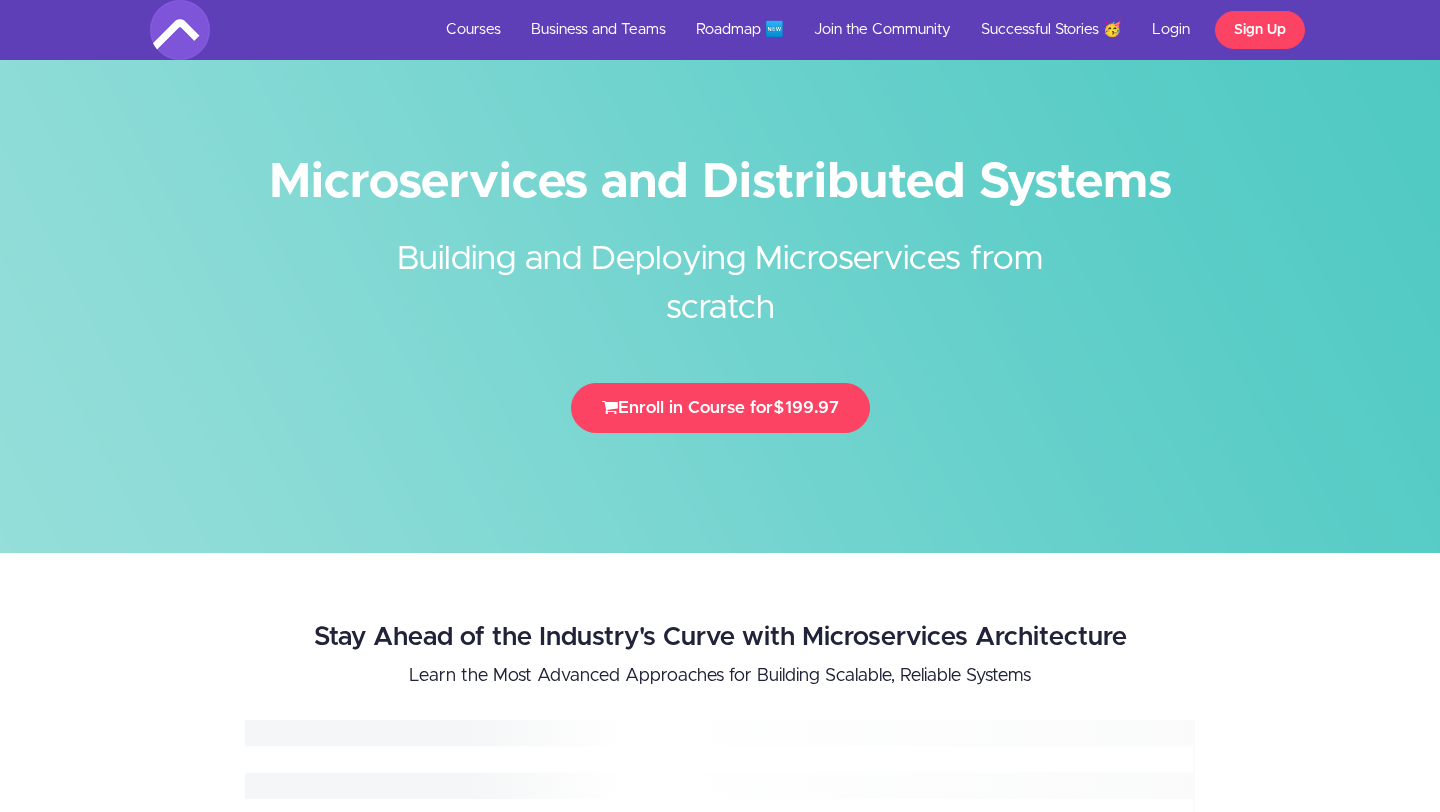 scroll, scrollTop: 0, scrollLeft: 0, axis: both 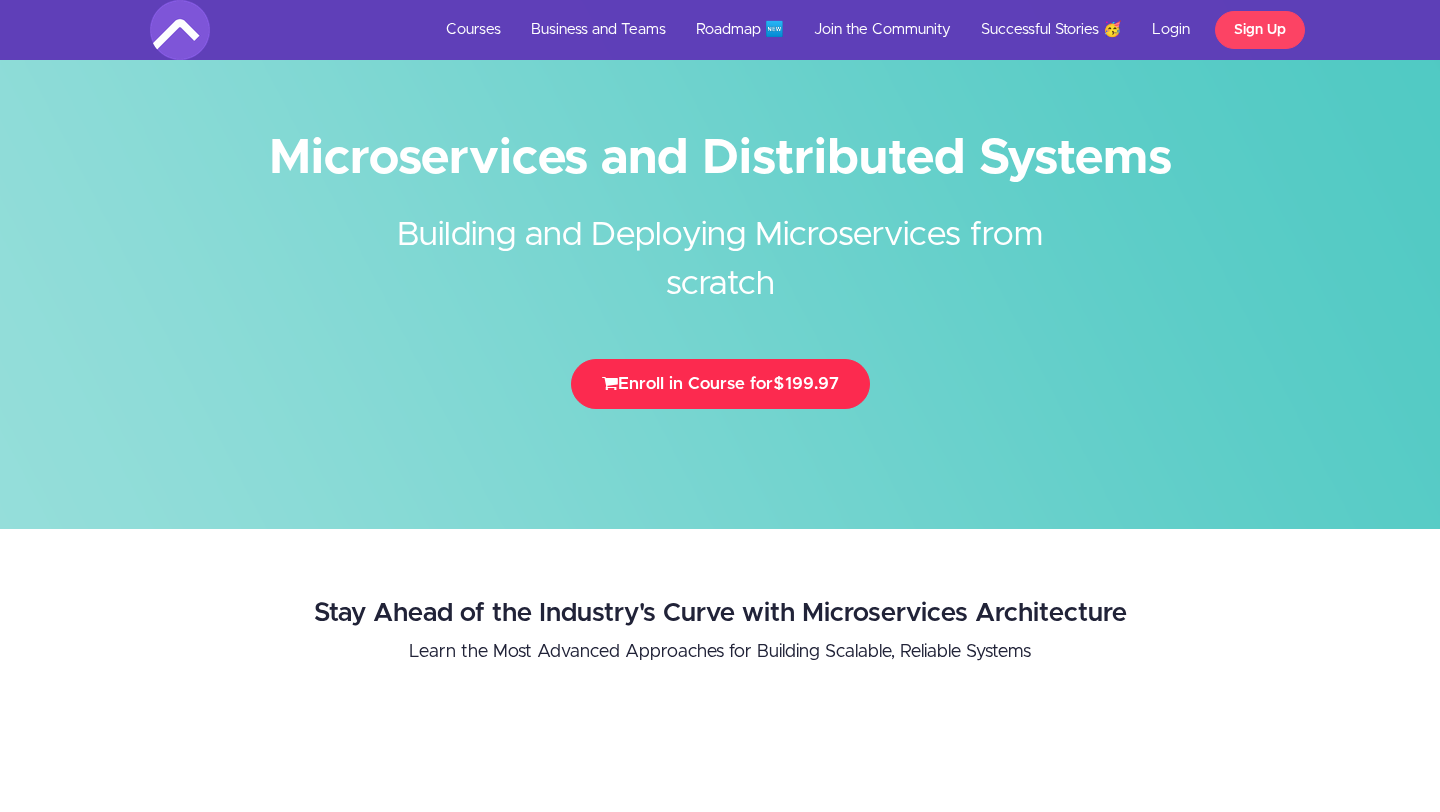 click on "Enroll in Course for
$199.97" at bounding box center [720, 384] 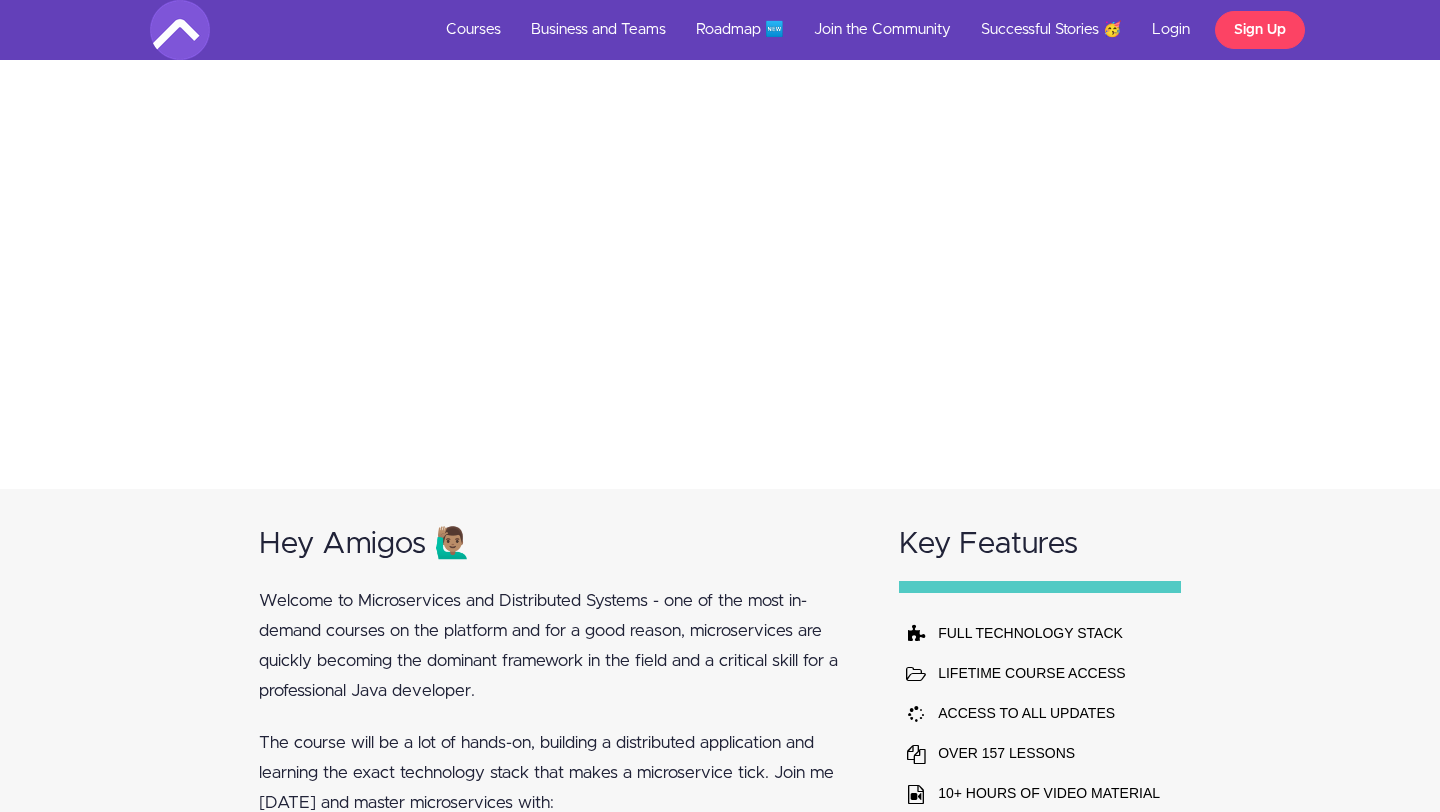scroll, scrollTop: 892, scrollLeft: 0, axis: vertical 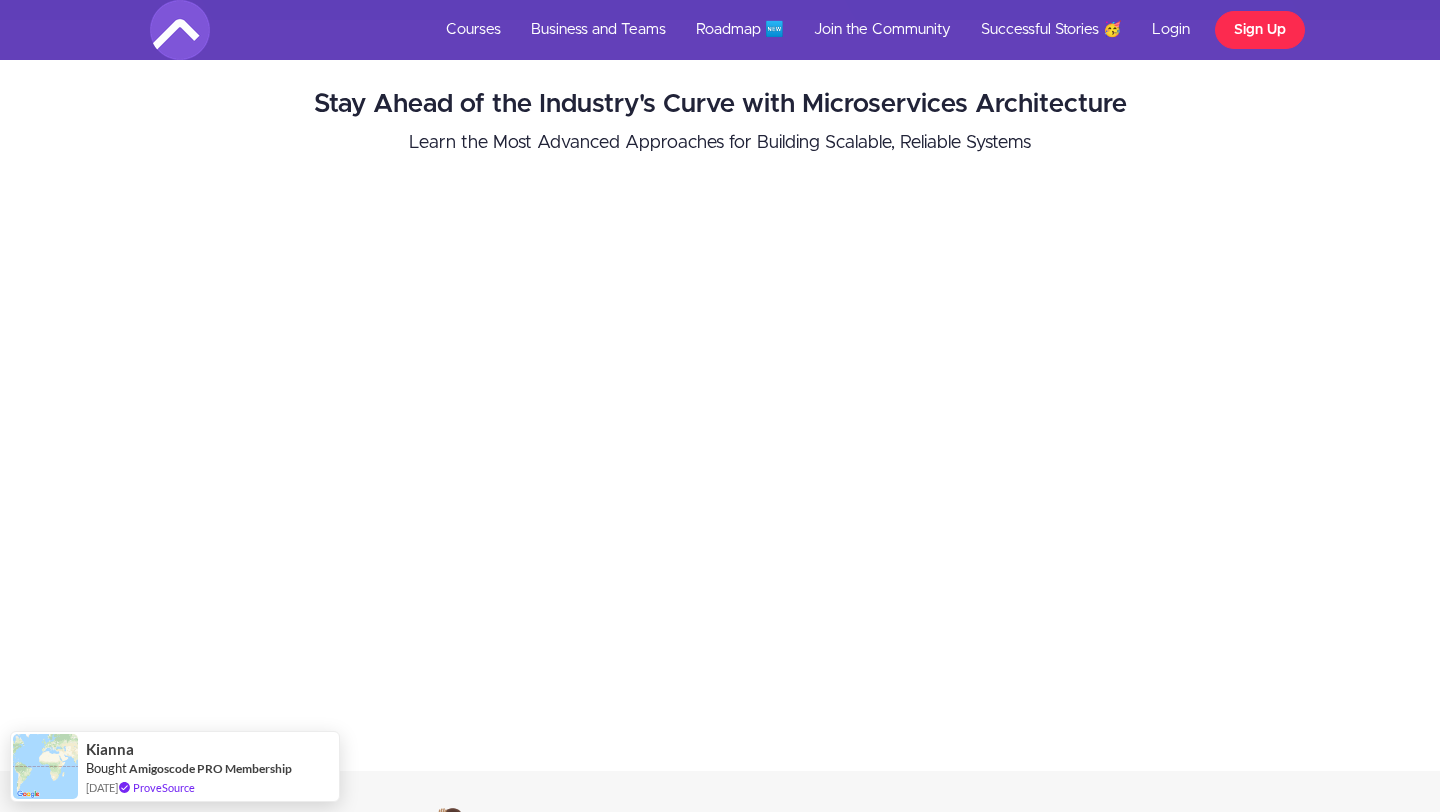 click on "Sign Up" at bounding box center [1260, 30] 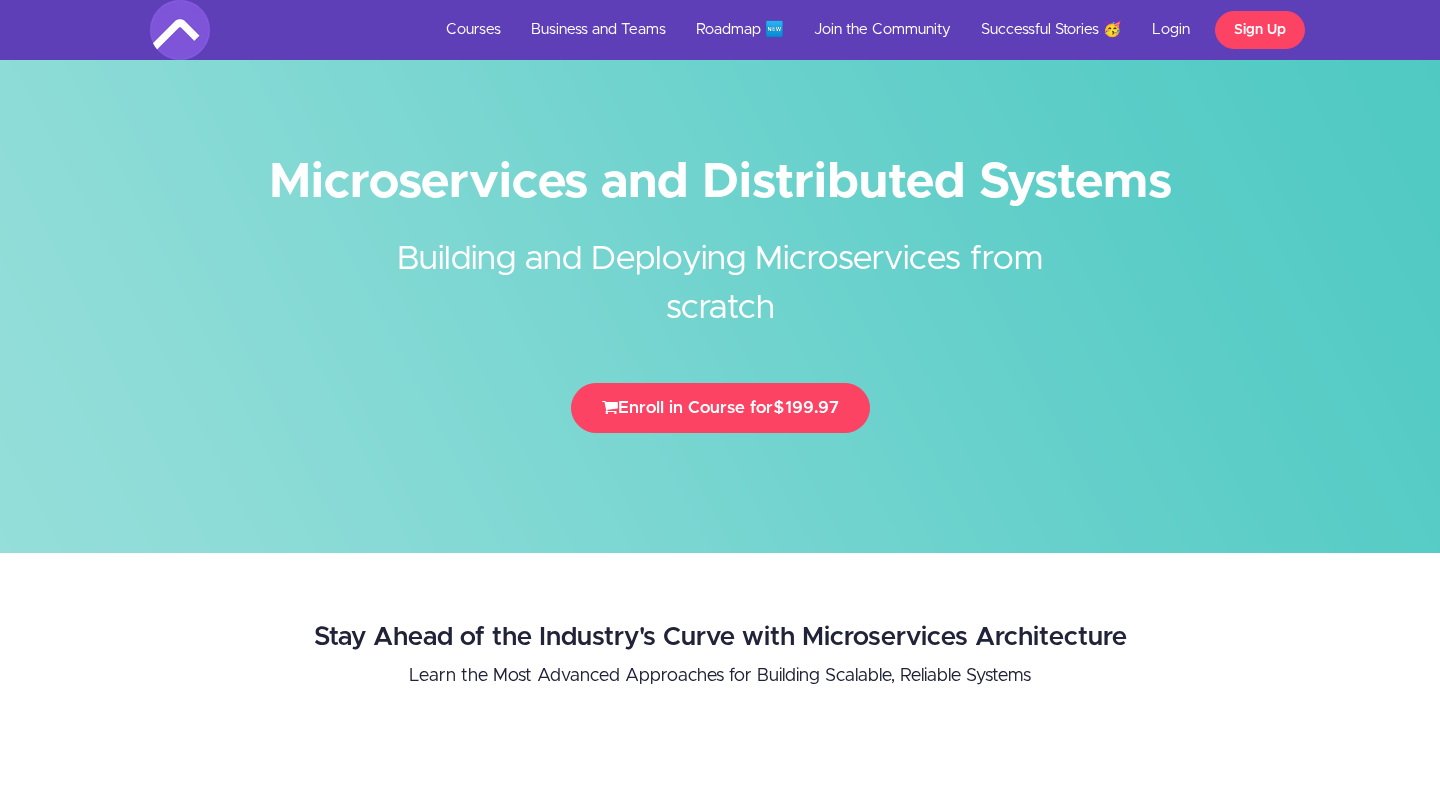 scroll, scrollTop: 582, scrollLeft: 0, axis: vertical 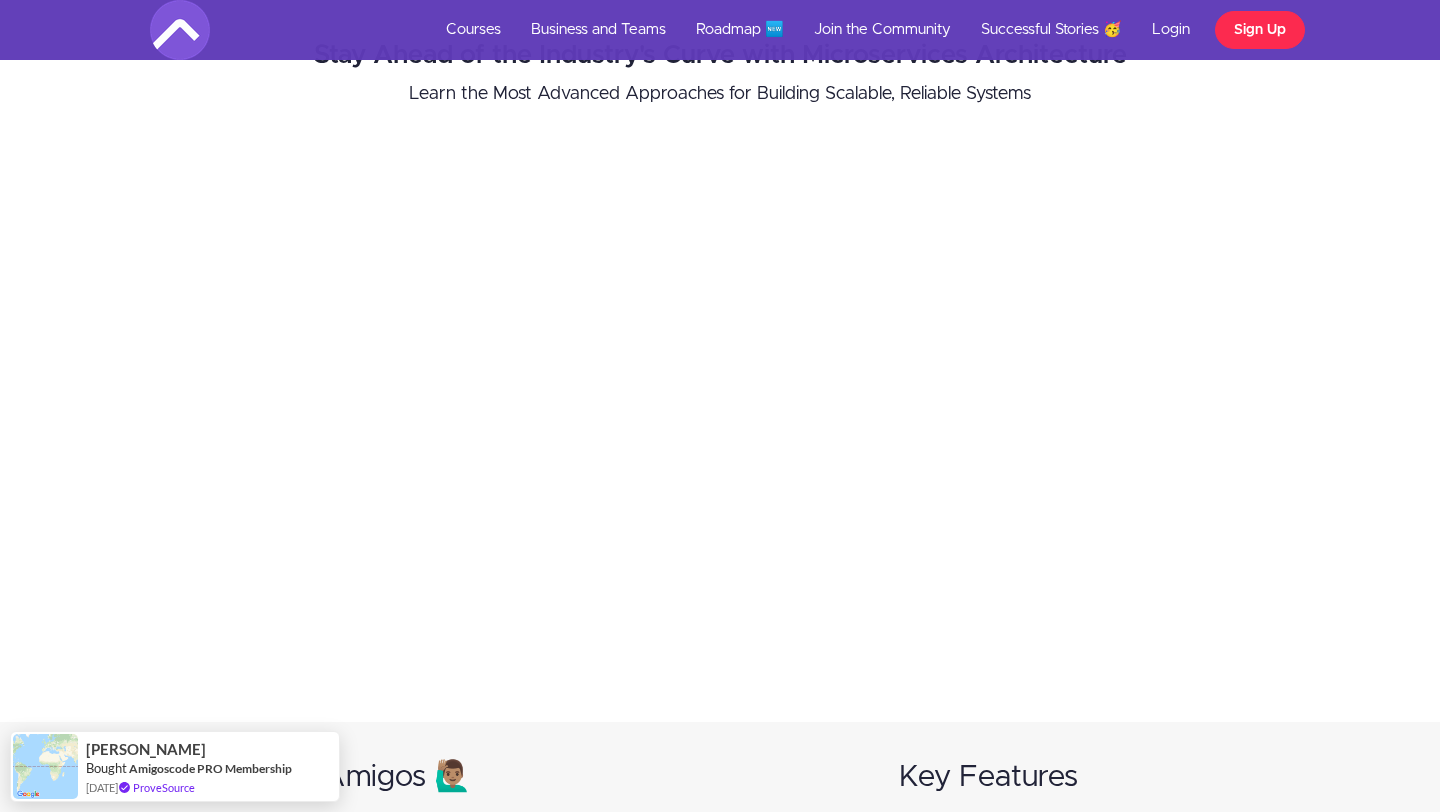 click on "Sign Up" at bounding box center [1260, 30] 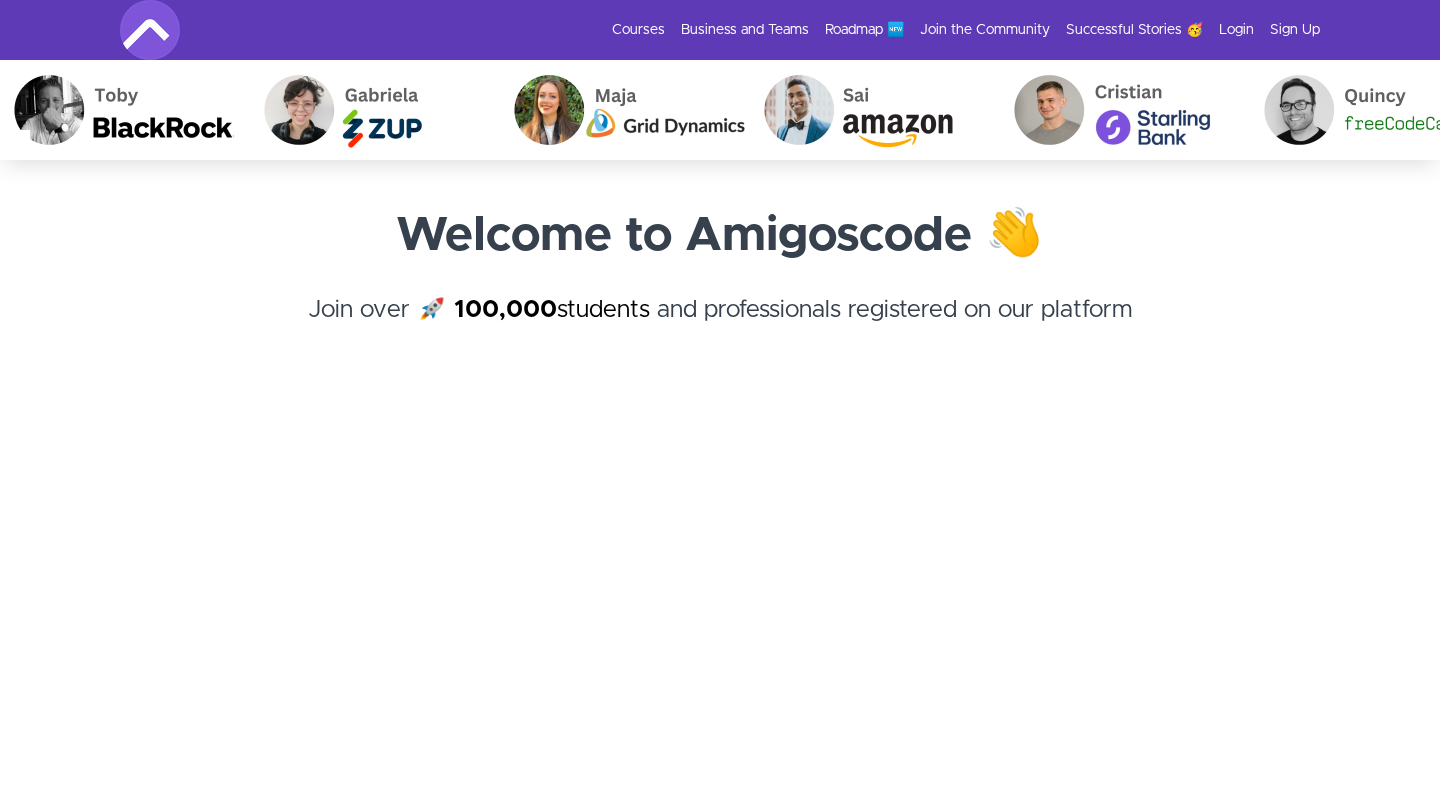 scroll, scrollTop: 0, scrollLeft: 0, axis: both 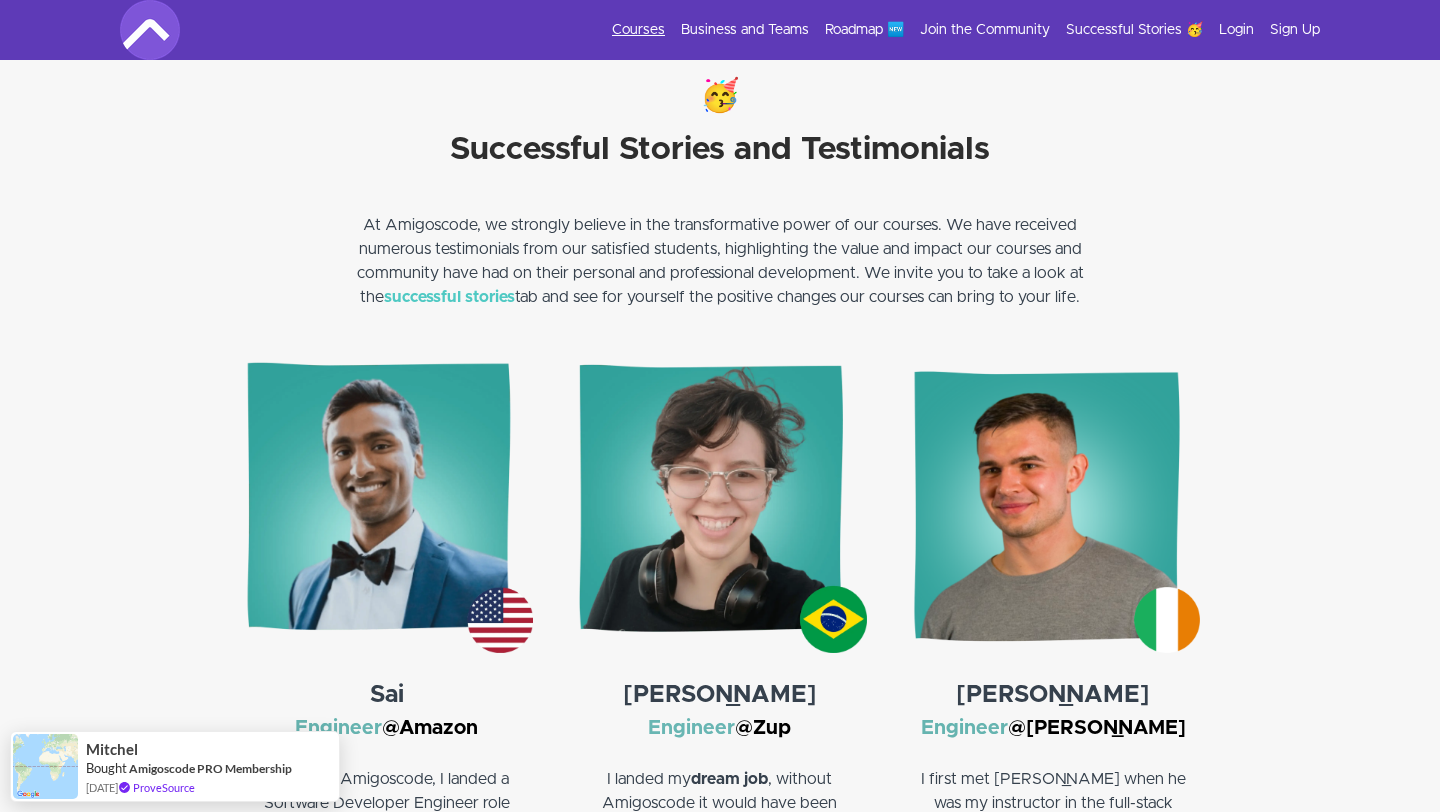 click on "Courses" at bounding box center [638, 30] 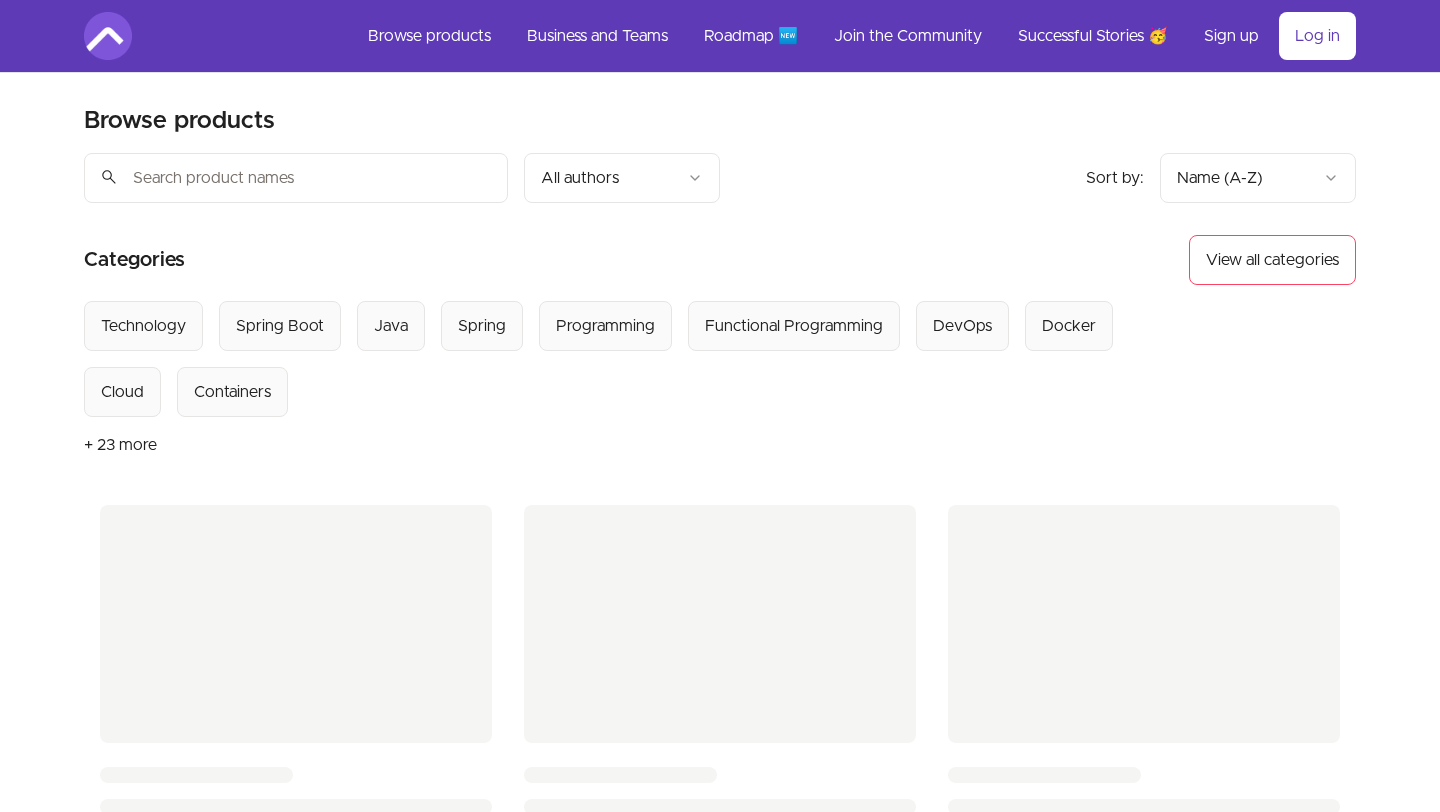 scroll, scrollTop: 0, scrollLeft: 0, axis: both 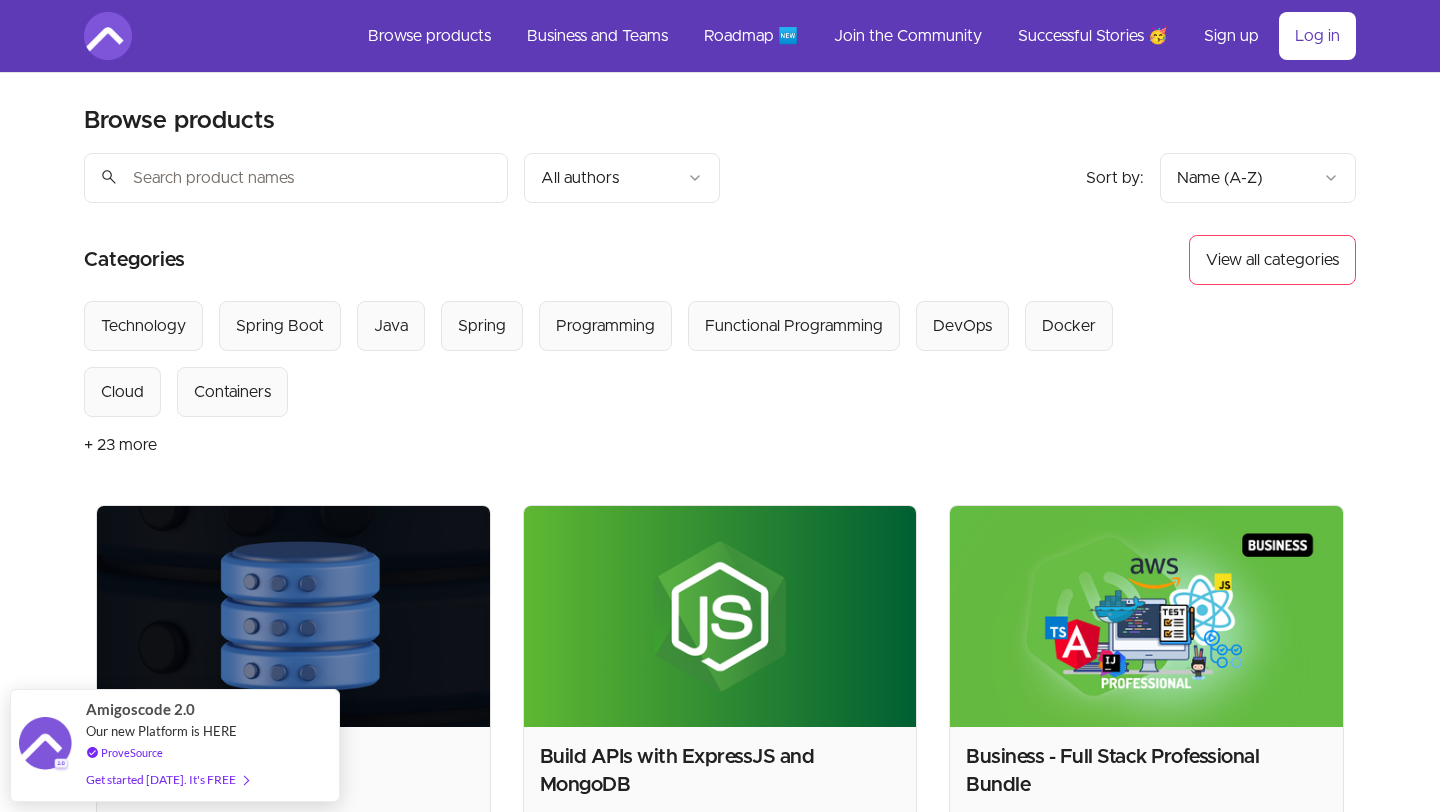 click at bounding box center [296, 178] 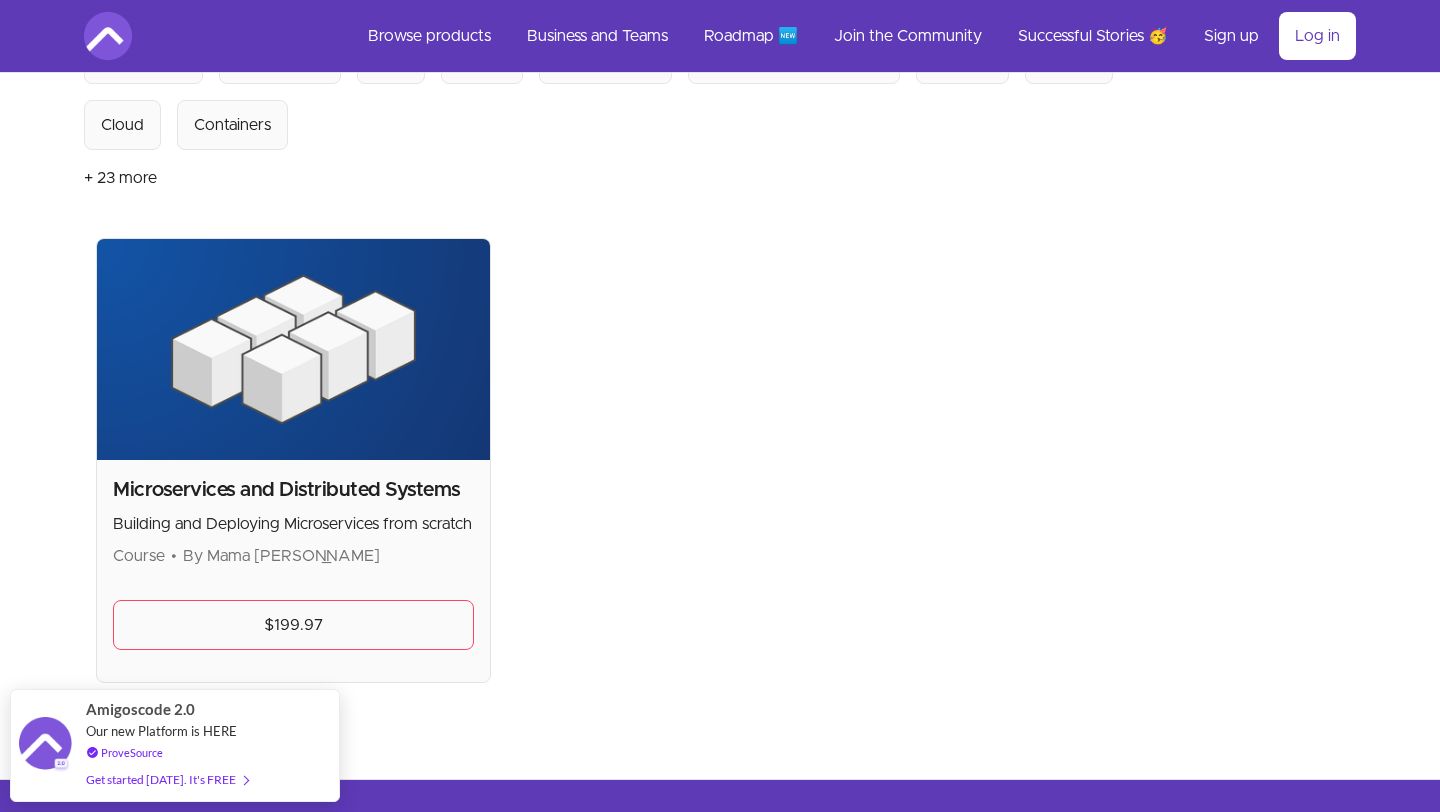 scroll, scrollTop: 451, scrollLeft: 0, axis: vertical 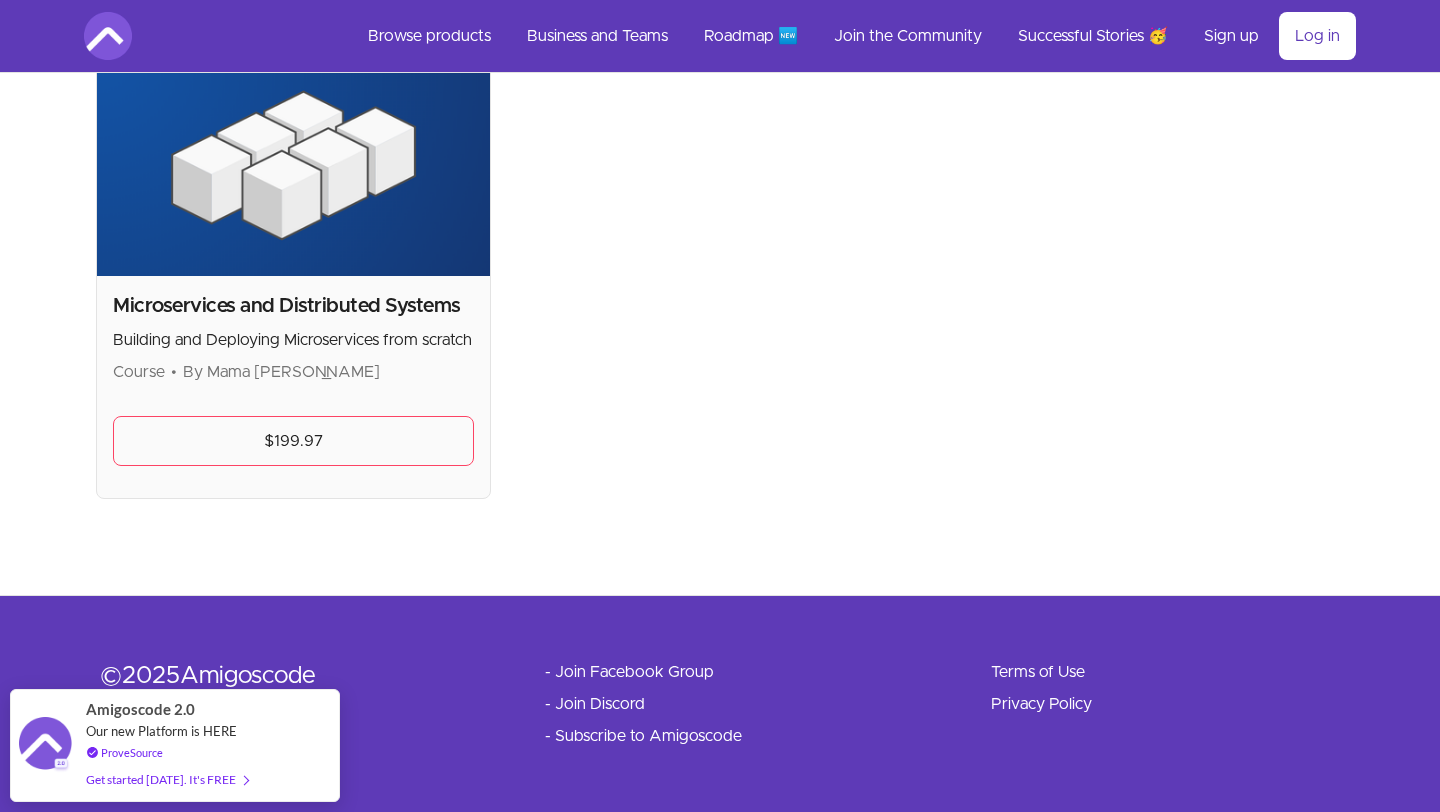 type on "micro" 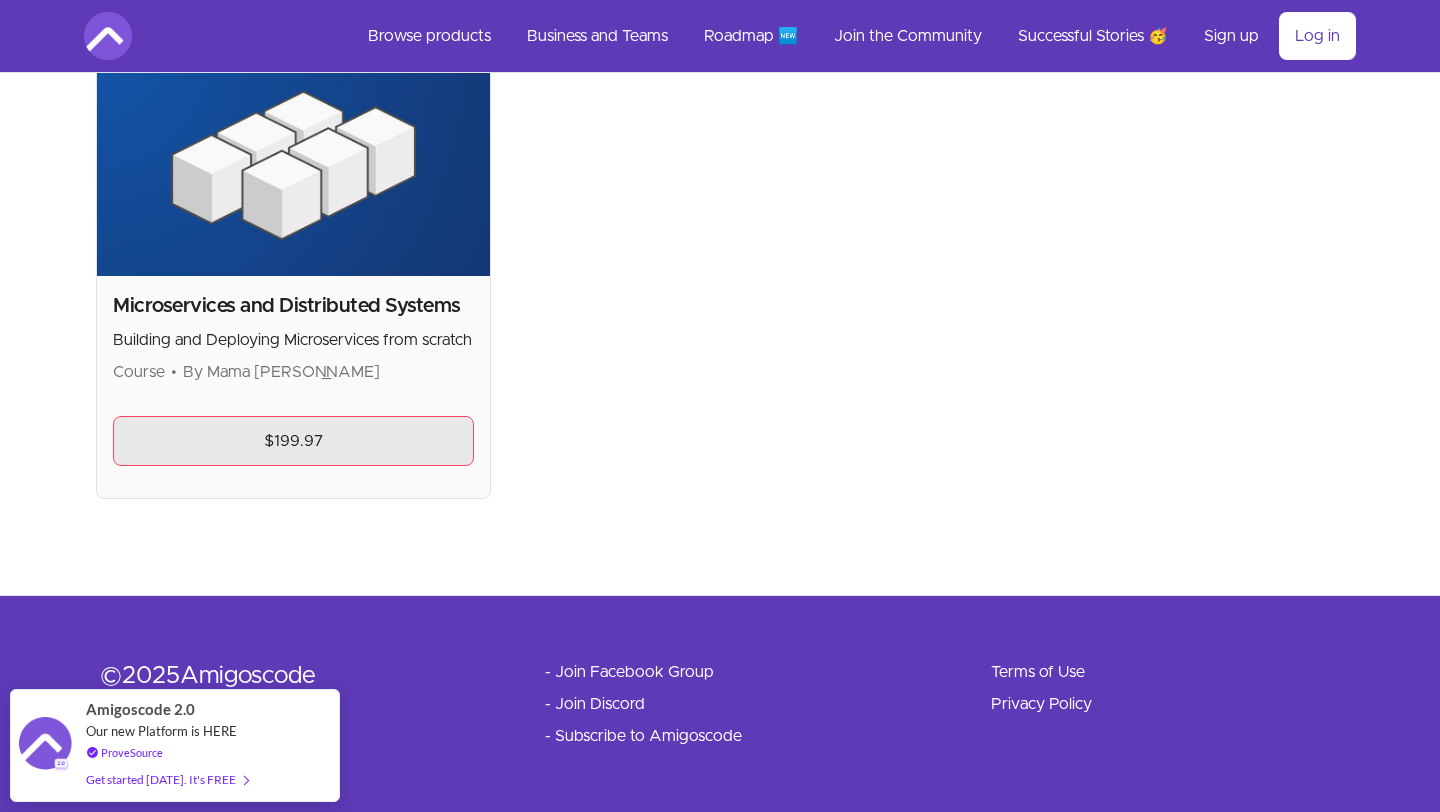 click on "$199.97" at bounding box center [293, 441] 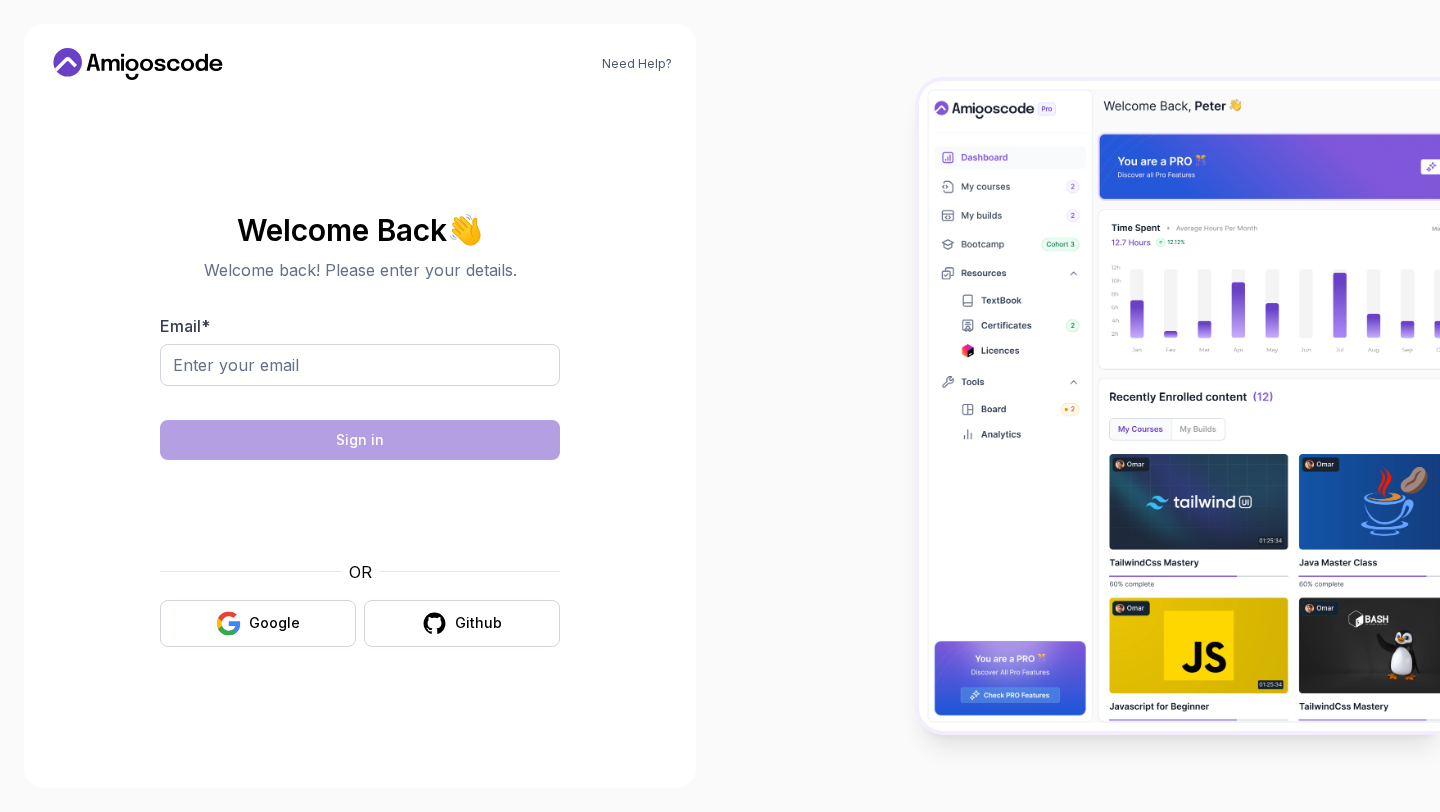 scroll, scrollTop: 0, scrollLeft: 0, axis: both 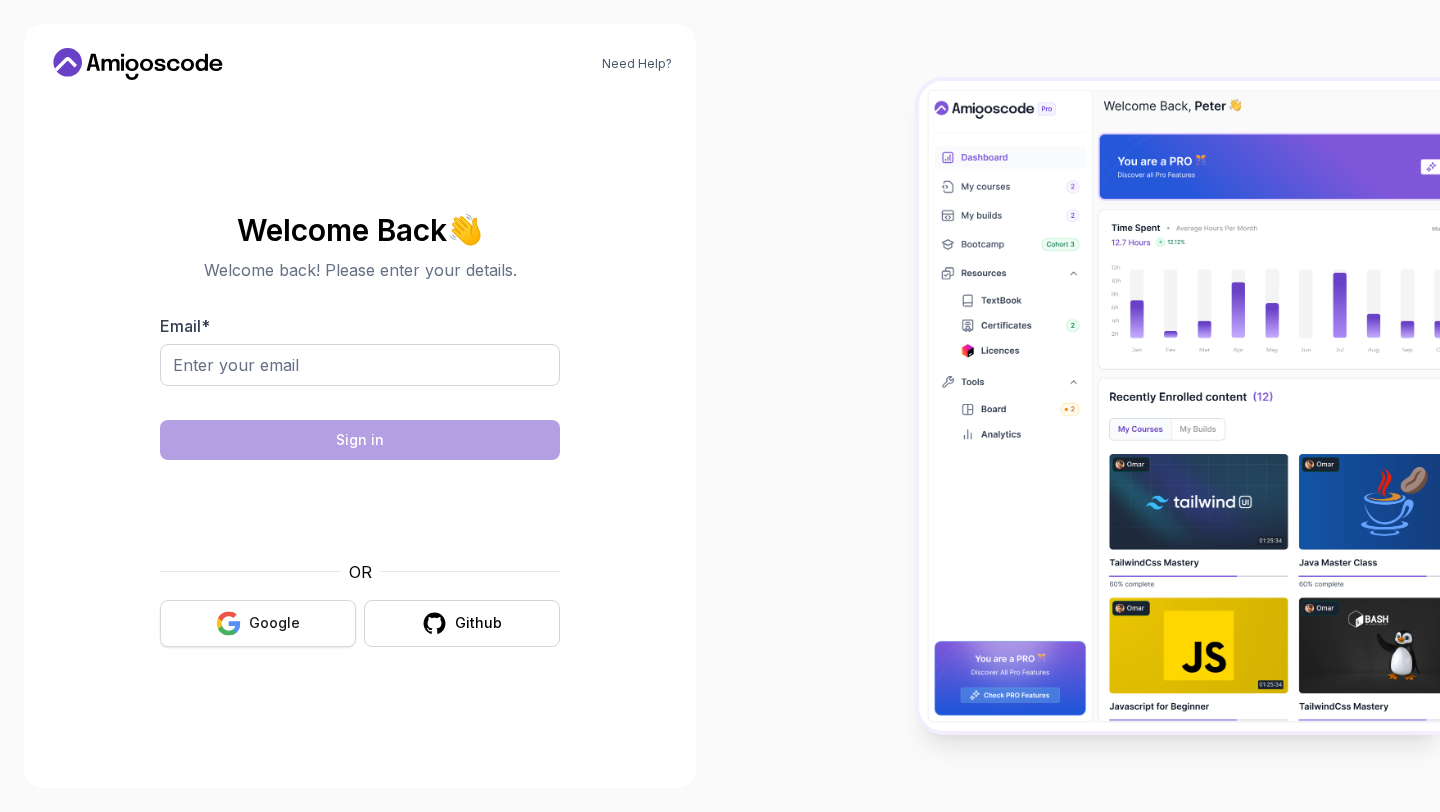 click on "Google" at bounding box center [274, 623] 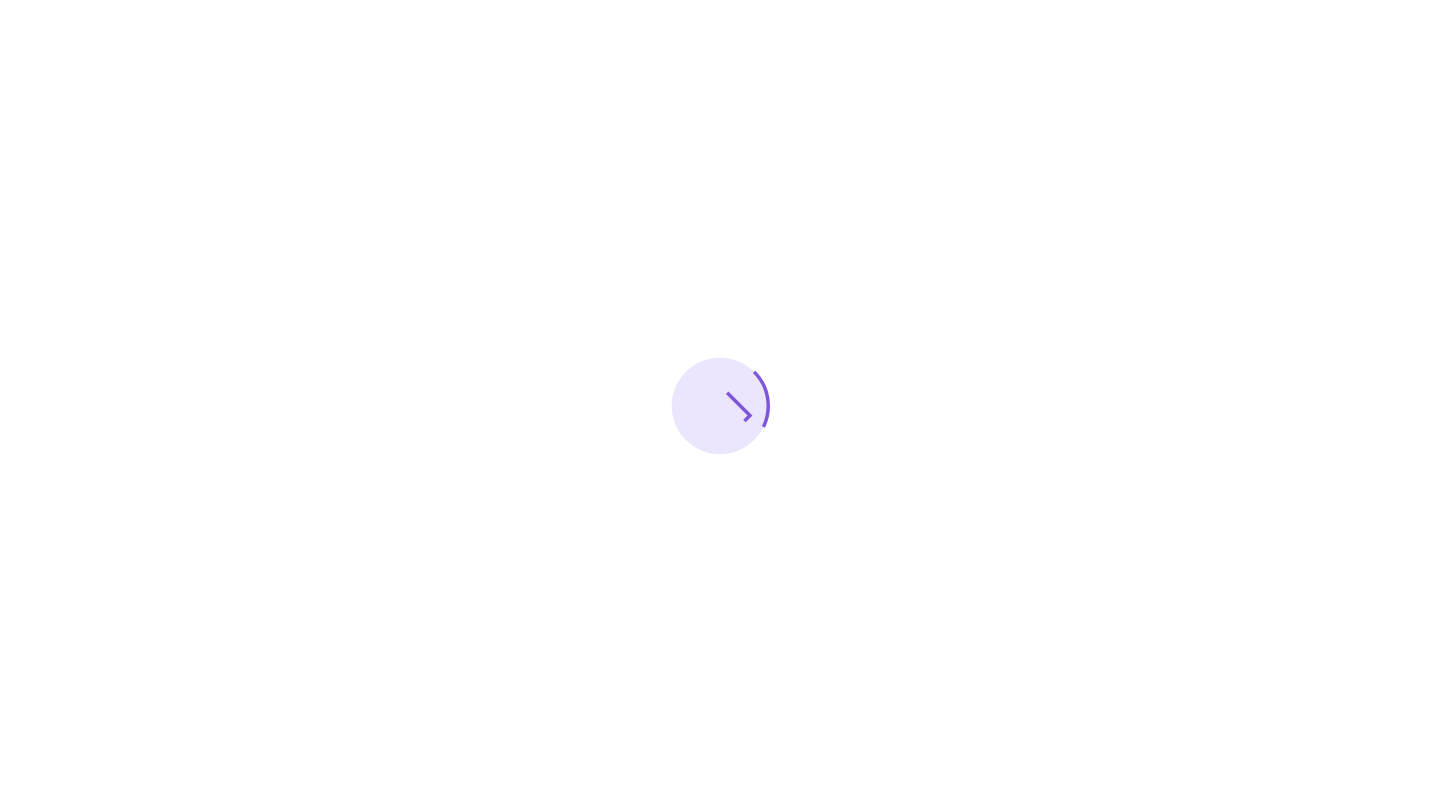 scroll, scrollTop: 0, scrollLeft: 0, axis: both 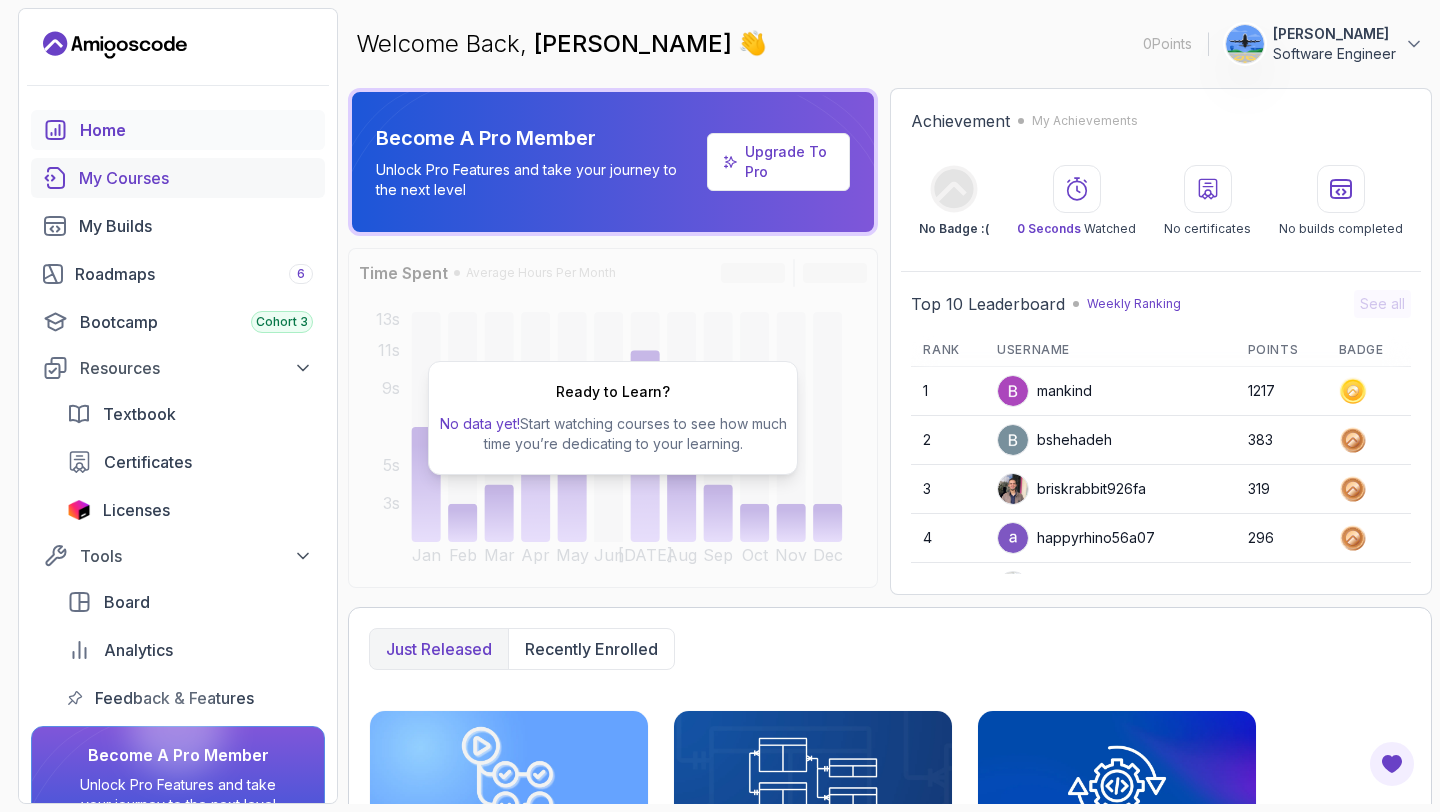 click on "My Courses" at bounding box center [196, 178] 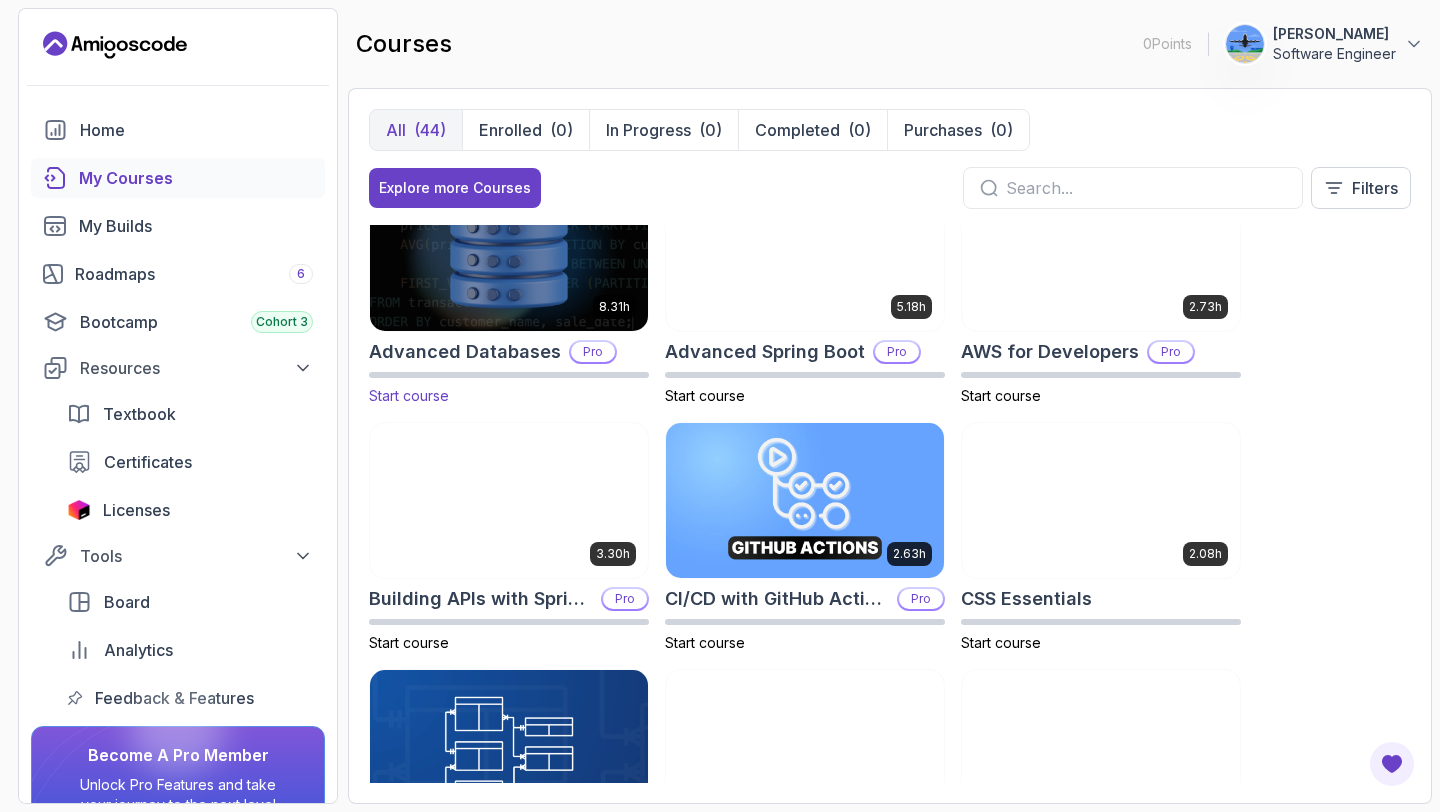 scroll, scrollTop: 0, scrollLeft: 0, axis: both 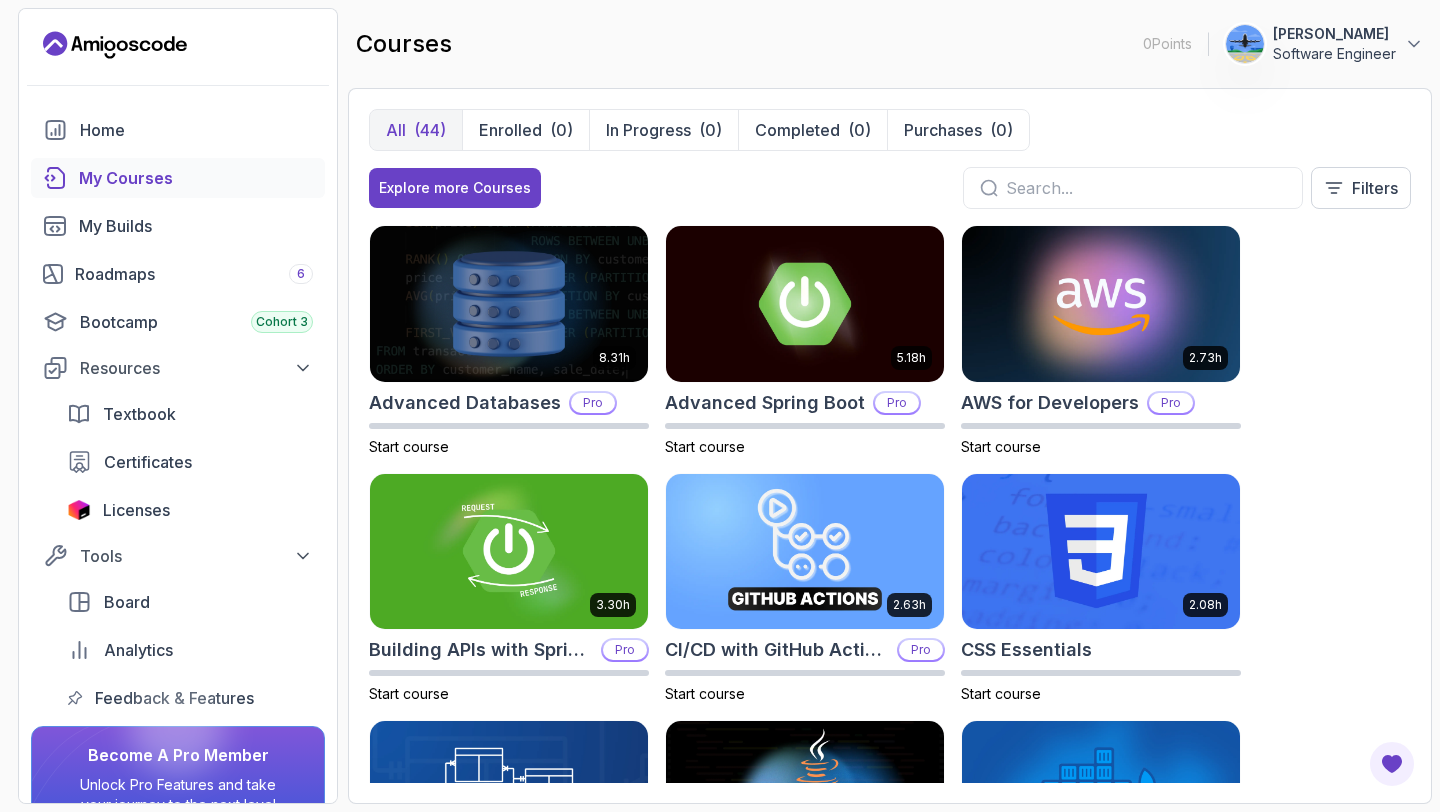 click at bounding box center (1146, 188) 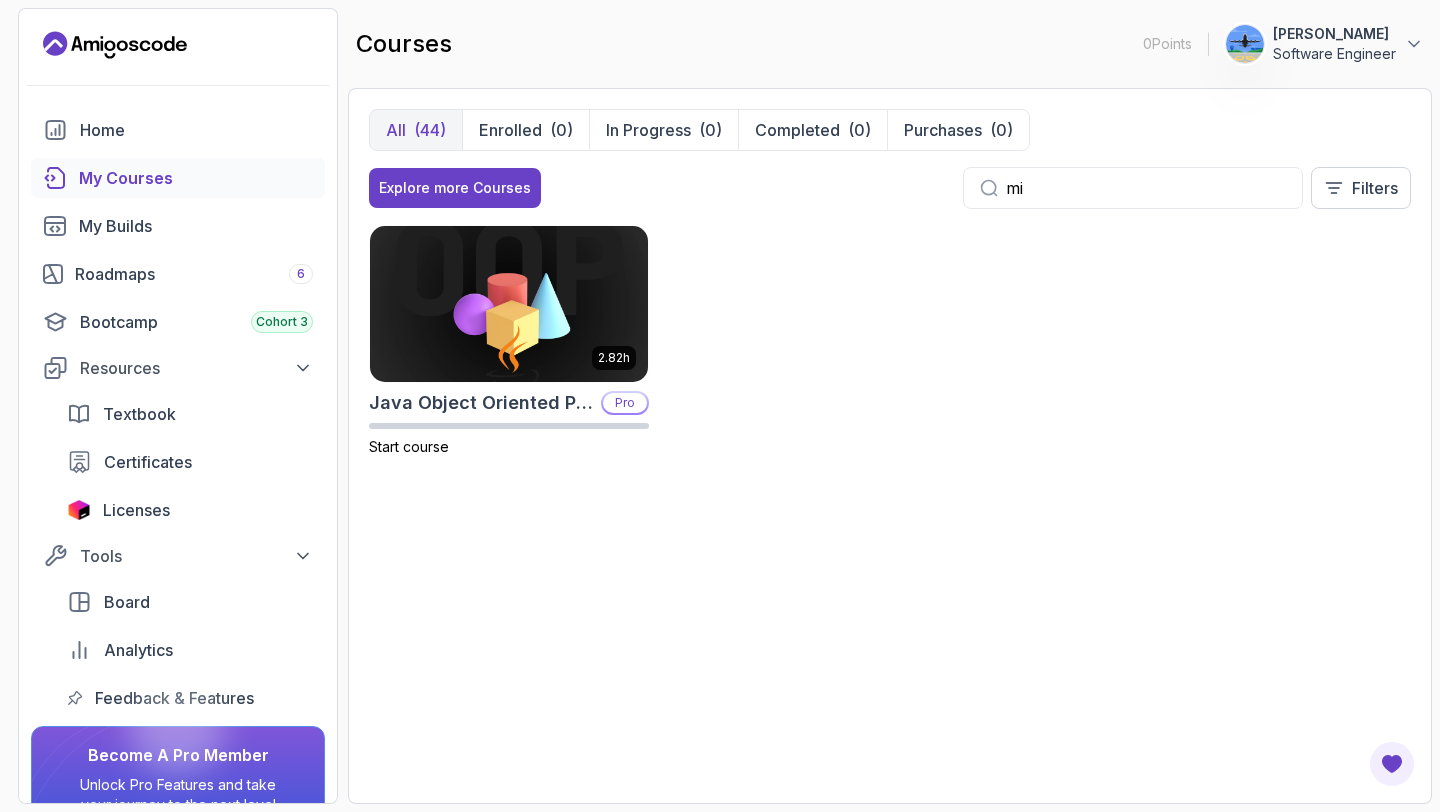 type on "m" 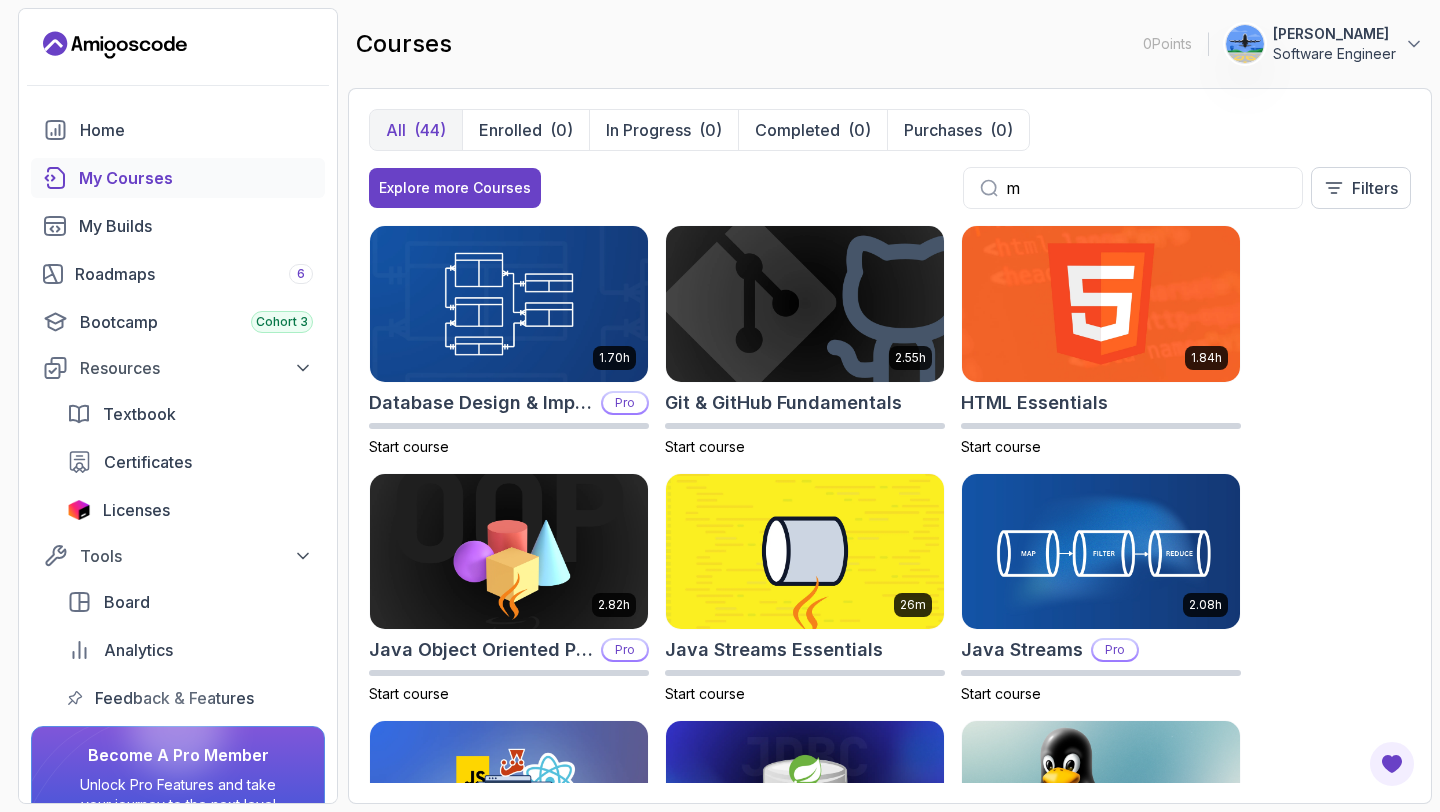 type 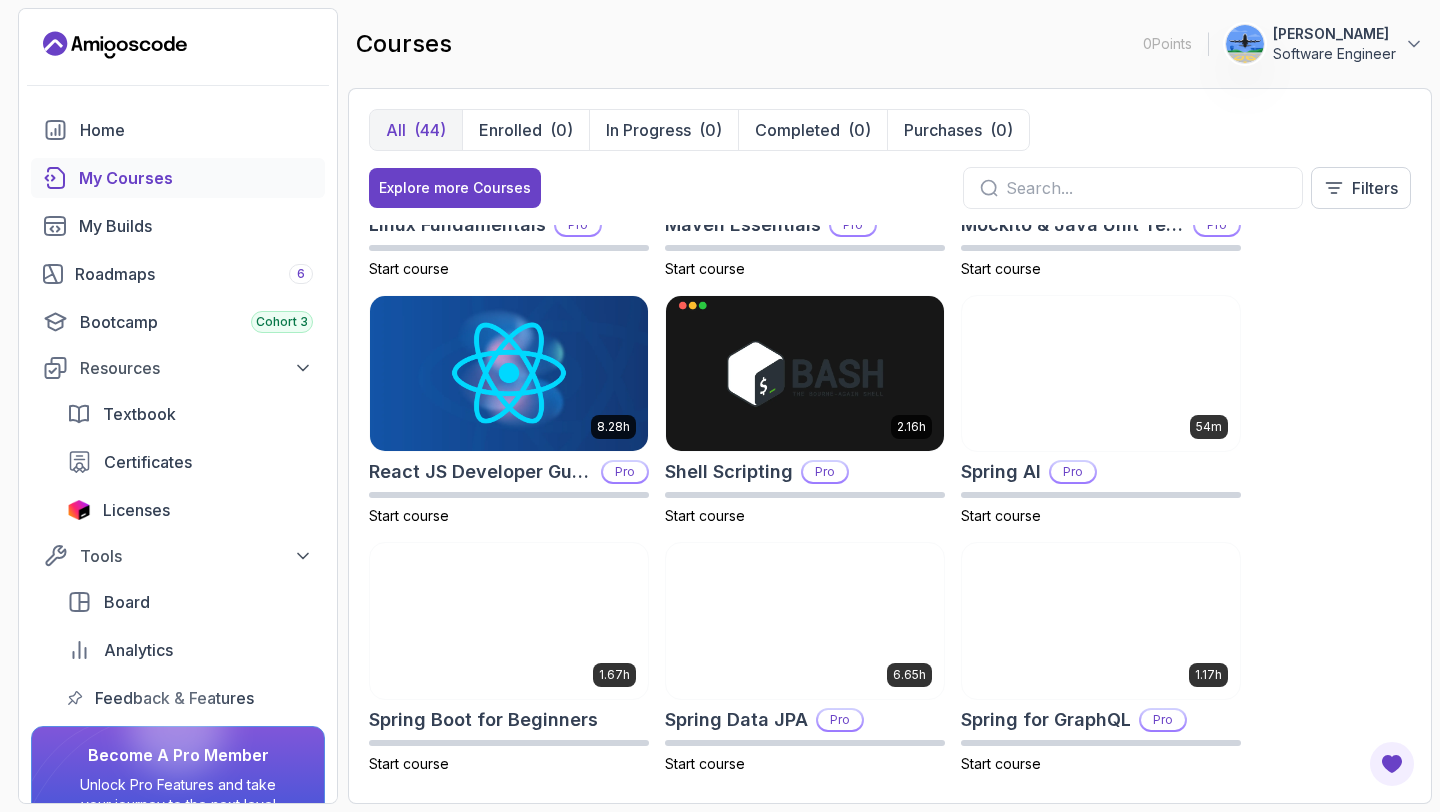 scroll, scrollTop: 3162, scrollLeft: 0, axis: vertical 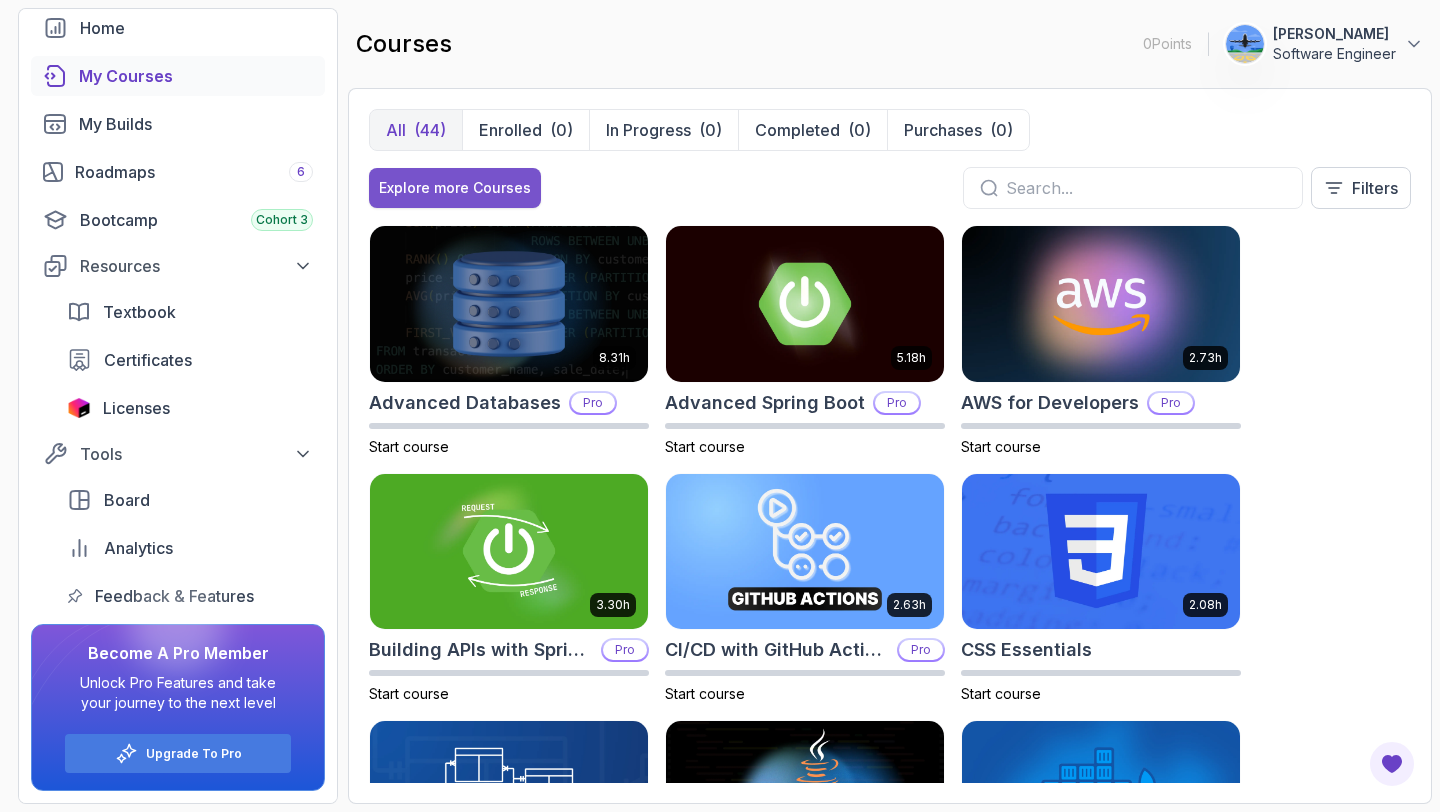 click on "Explore more Courses" at bounding box center [455, 188] 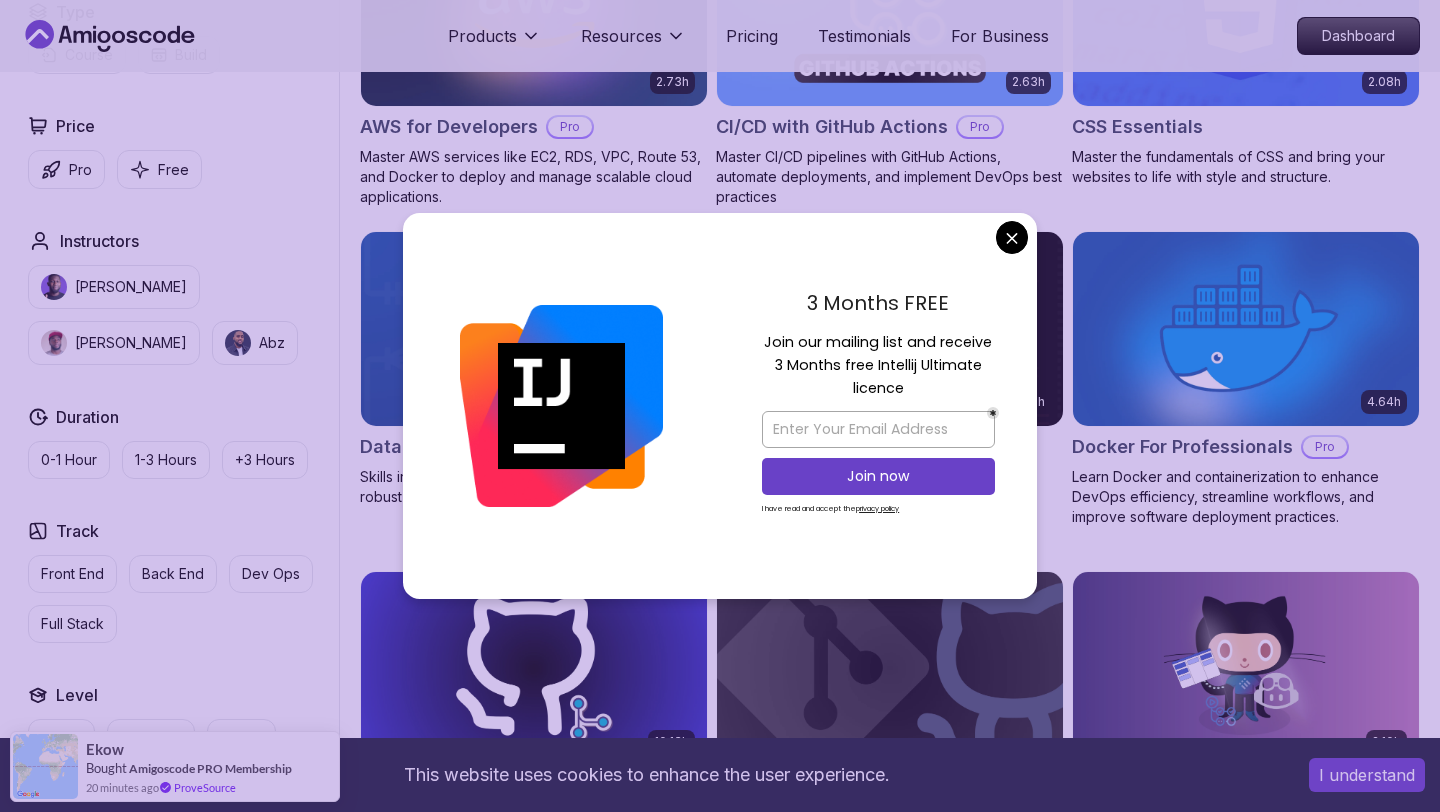 scroll, scrollTop: 1914, scrollLeft: 0, axis: vertical 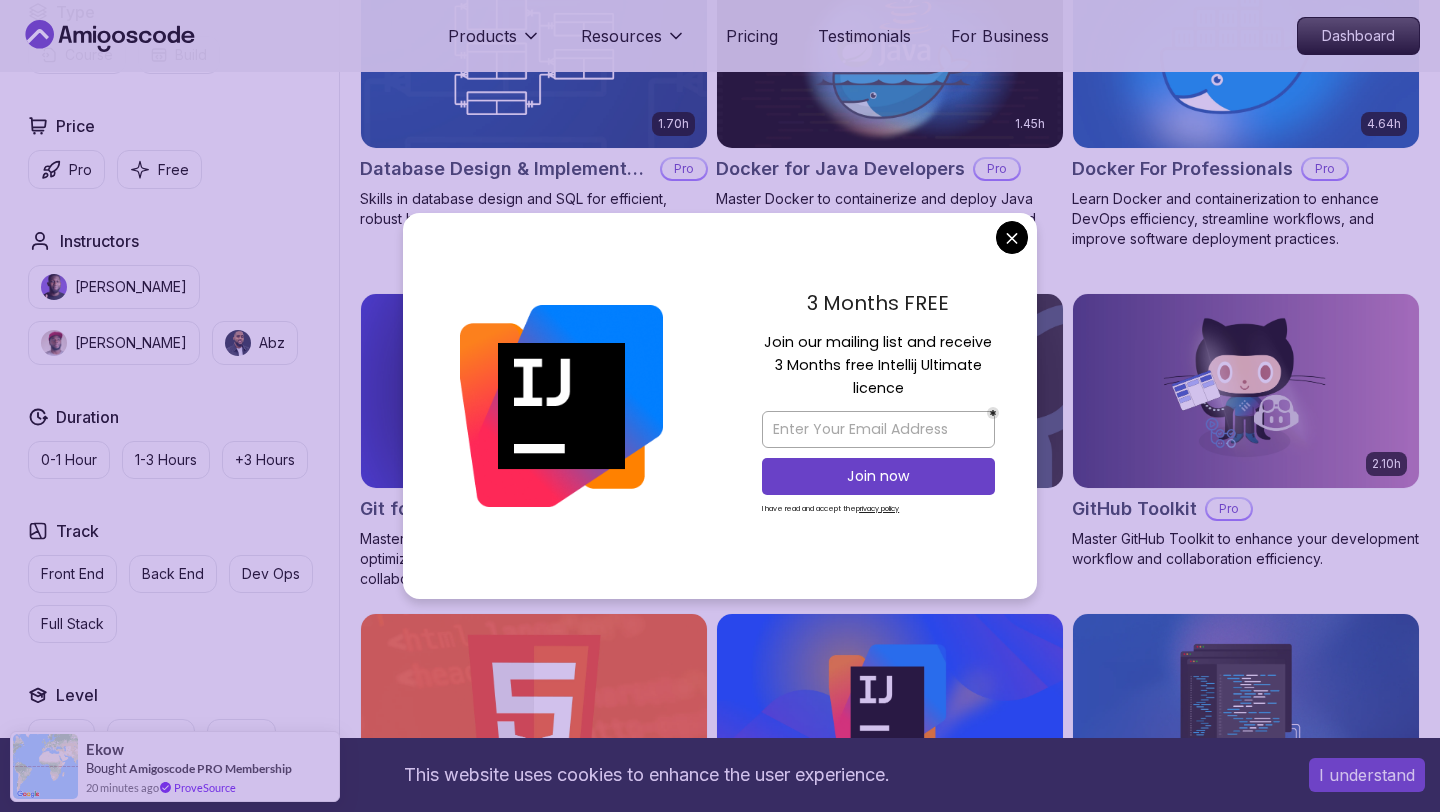 click on "This website uses cookies to enhance the user experience. I understand Products Resources Pricing Testimonials For Business Dashboard Products Resources Pricing Testimonials For Business Dashboard All Courses Learn Java, Spring Boot, DevOps & More with Amigoscode Premium Courses Master in-demand skills like Java, Spring Boot, DevOps, React, and more through hands-on, expert-led courses. Advance your software development career with real-world projects and practical learning. Filters Filters Type Course Build Price Pro Free Instructors [PERSON_NAME] [PERSON_NAME] Duration 0-1 Hour 1-3 Hours +3 Hours Track Front End Back End Dev Ops Full Stack Level Junior Mid-level Senior 6.00h Linux Fundamentals Pro Learn the fundamentals of Linux and how to use the command line 5.18h Advanced Spring Boot Pro Dive deep into Spring Boot with our advanced course, designed to take your skills from intermediate to expert level. 3.30h Building APIs with Spring Boot Pro 1.67h NEW Spring Boot for Beginners 6.65h NEW Spring Data JPA Pro" at bounding box center (720, 3071) 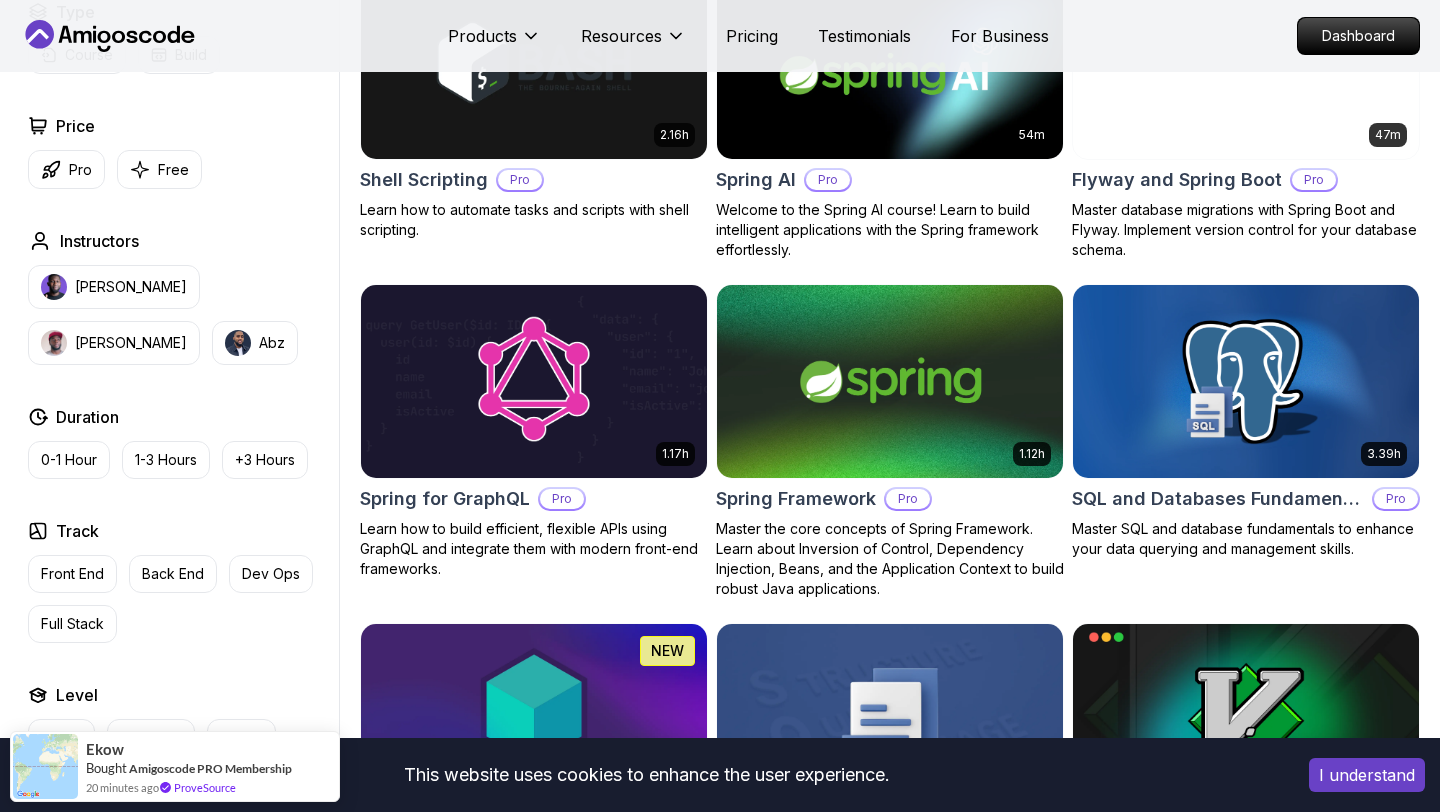scroll, scrollTop: 5189, scrollLeft: 0, axis: vertical 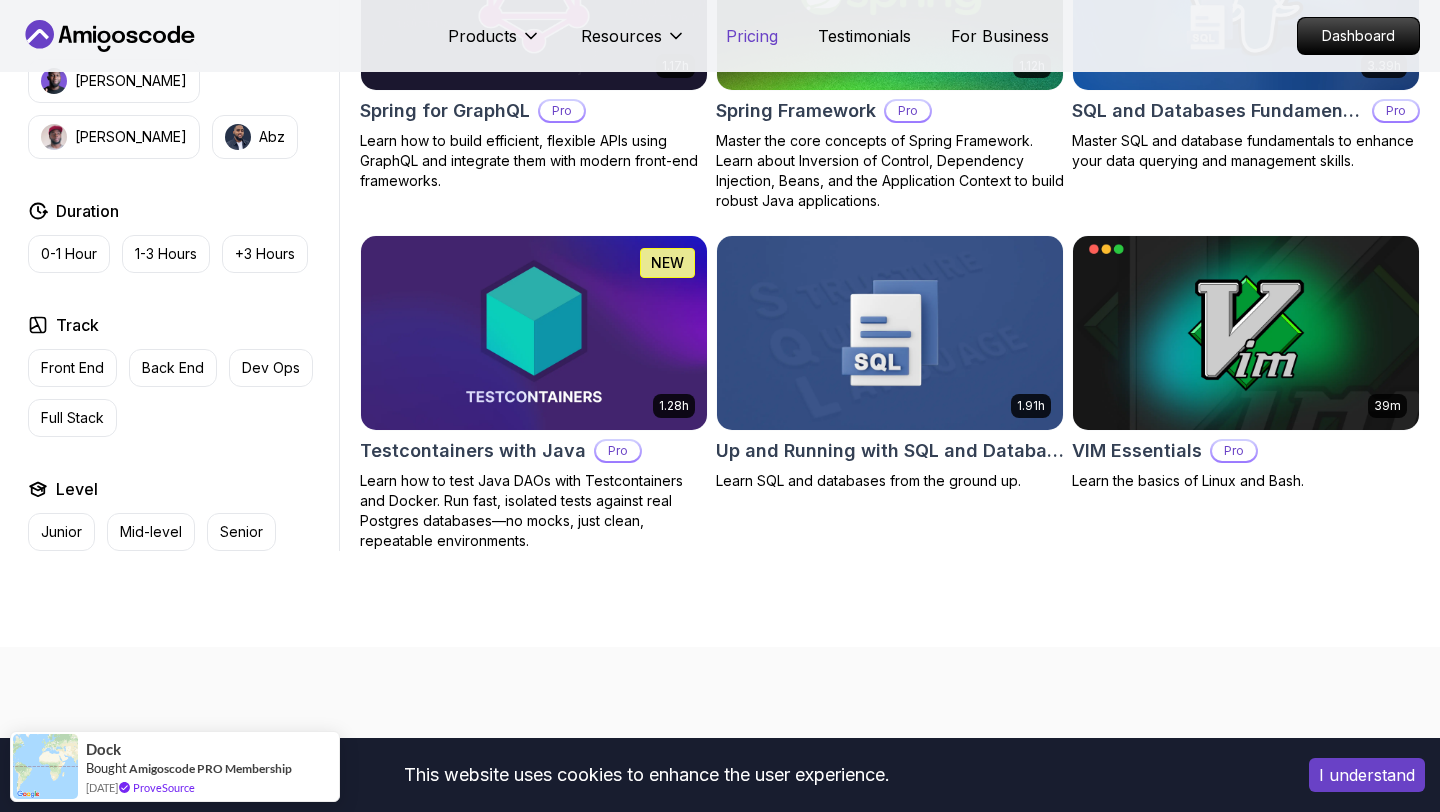 click on "Pricing" at bounding box center [752, 36] 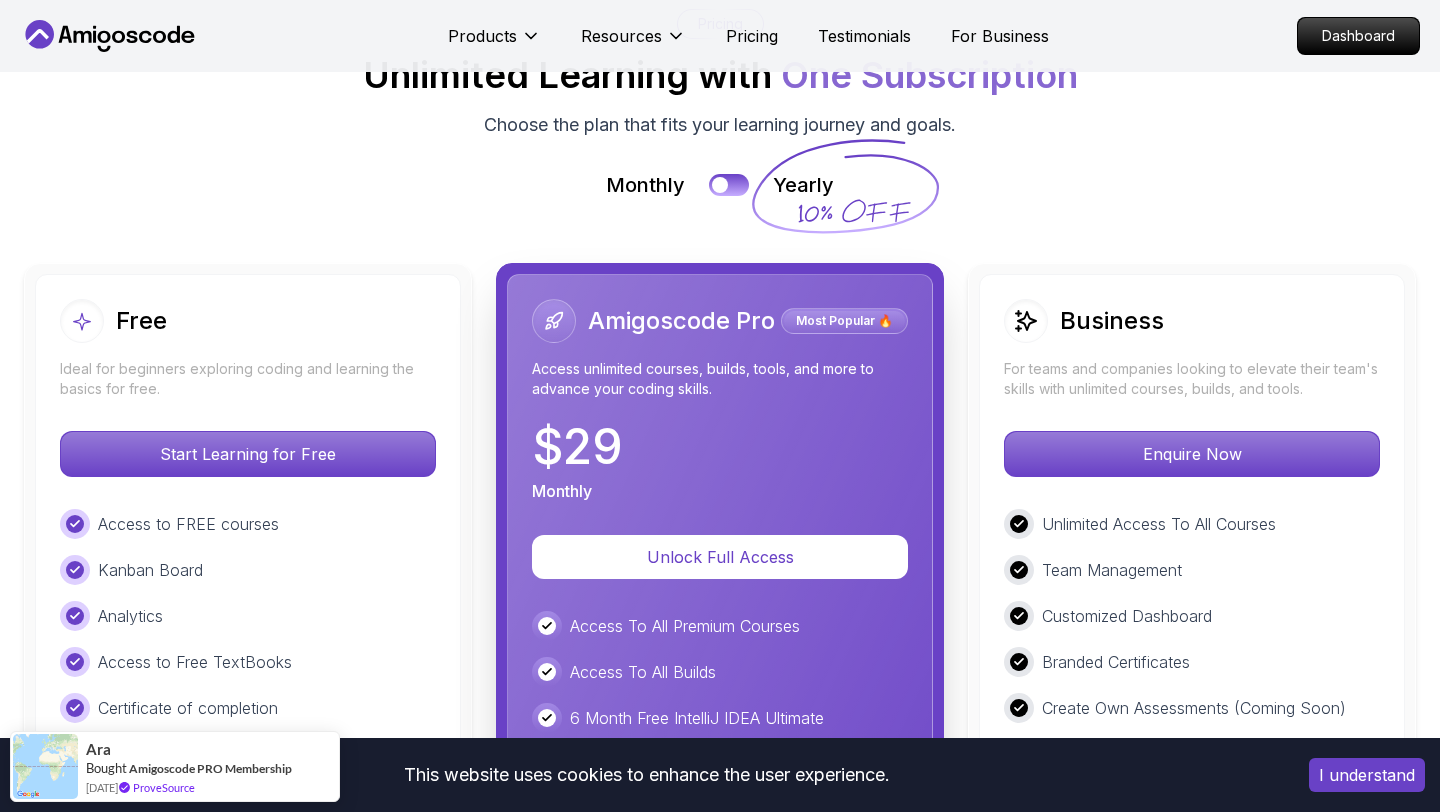 scroll, scrollTop: 4789, scrollLeft: 0, axis: vertical 